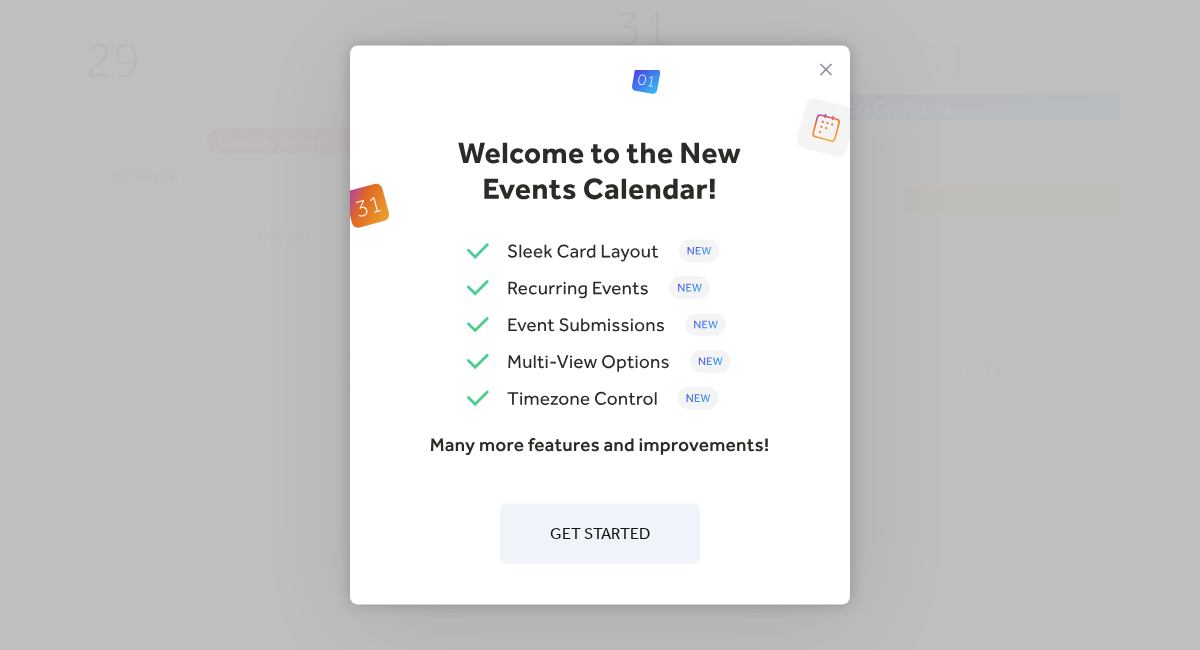 scroll, scrollTop: 0, scrollLeft: 0, axis: both 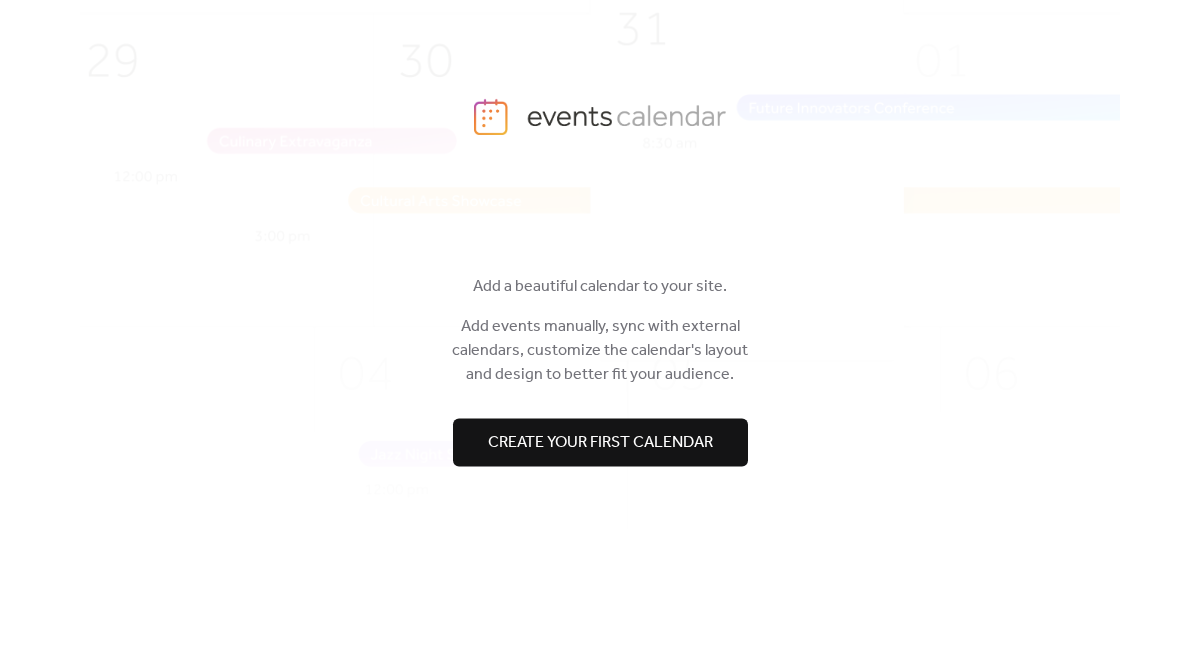 click on "Create your first calendar" at bounding box center (600, 443) 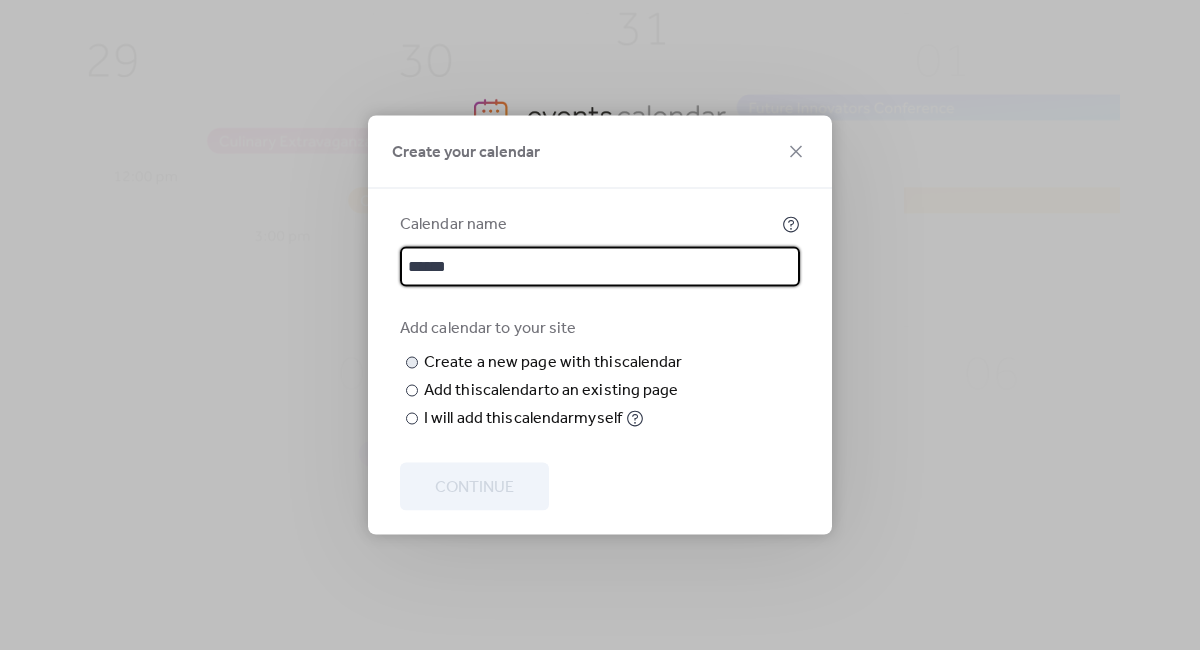 type on "******" 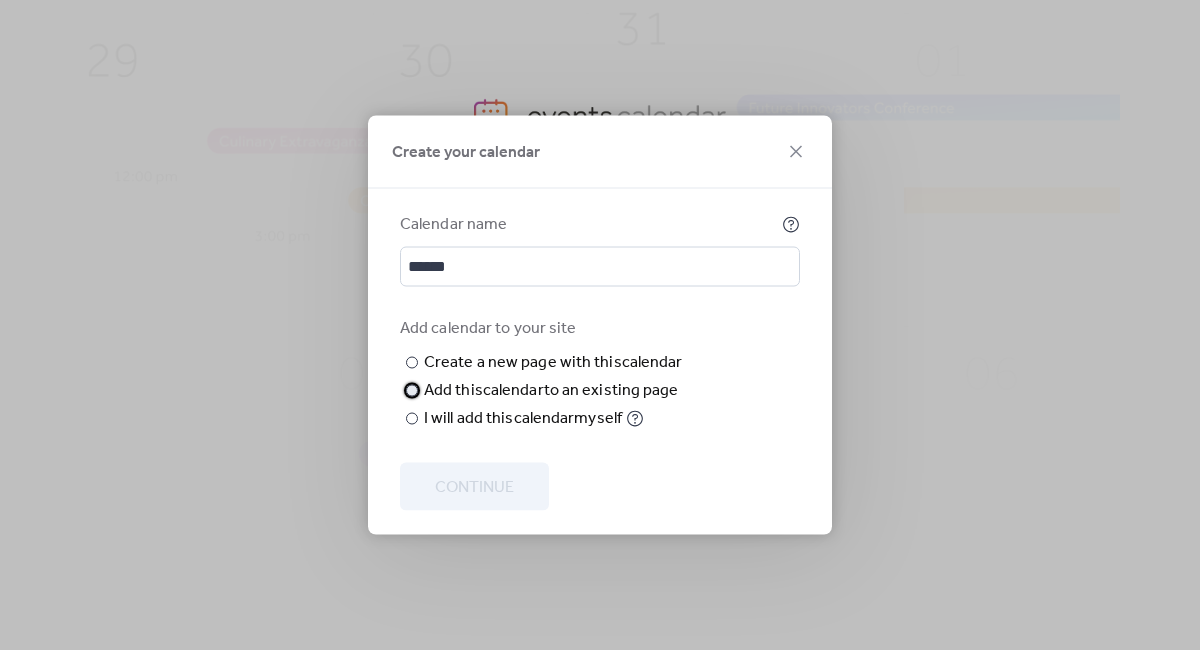 click on "Add this  calendar  to an existing page" at bounding box center [551, 391] 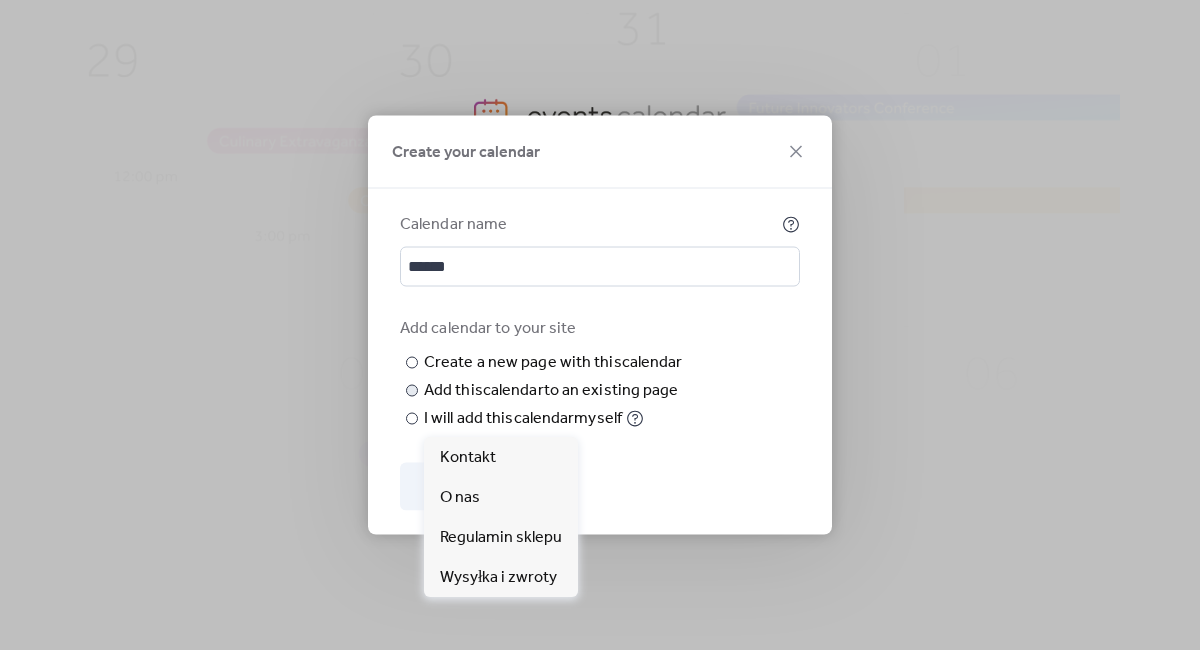 click on "Choose page" at bounding box center [0, 0] 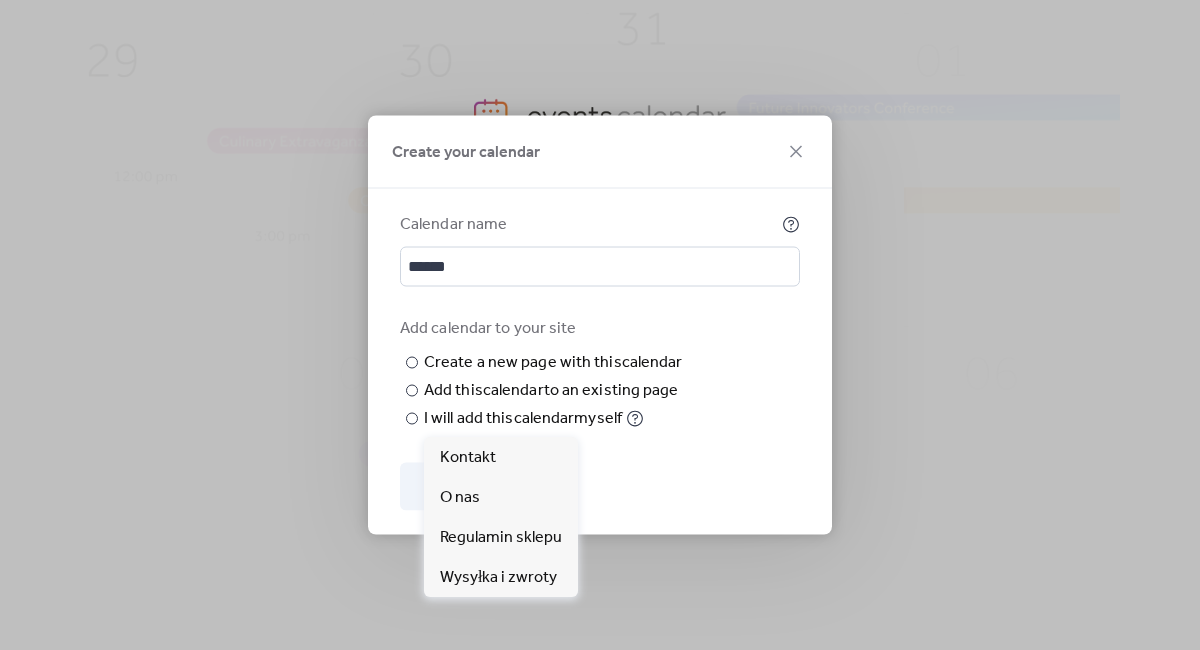 click on "Add calendar to your site" at bounding box center [598, 329] 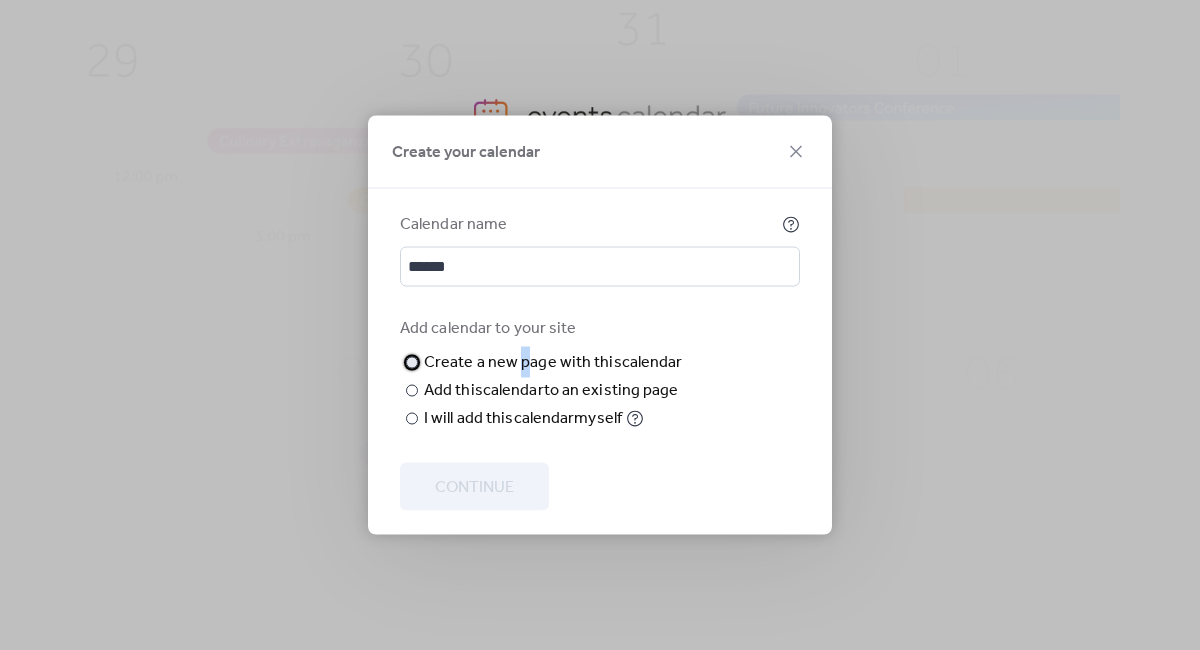 click on "Create a new page with this  calendar" at bounding box center [553, 363] 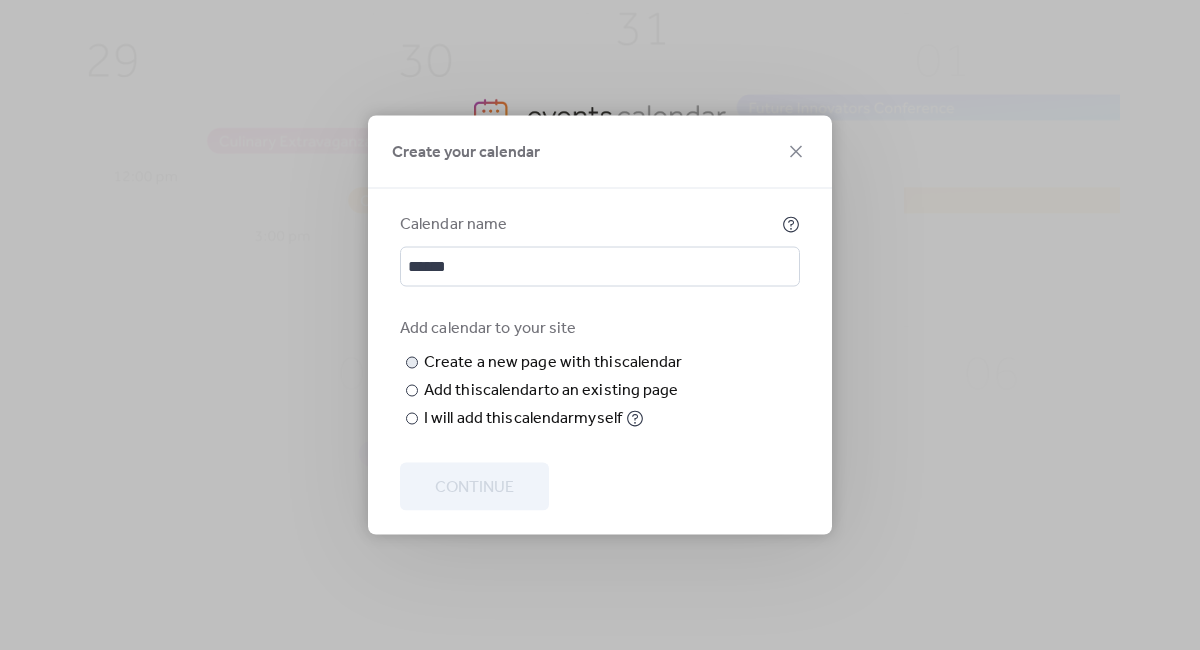 click at bounding box center (0, 0) 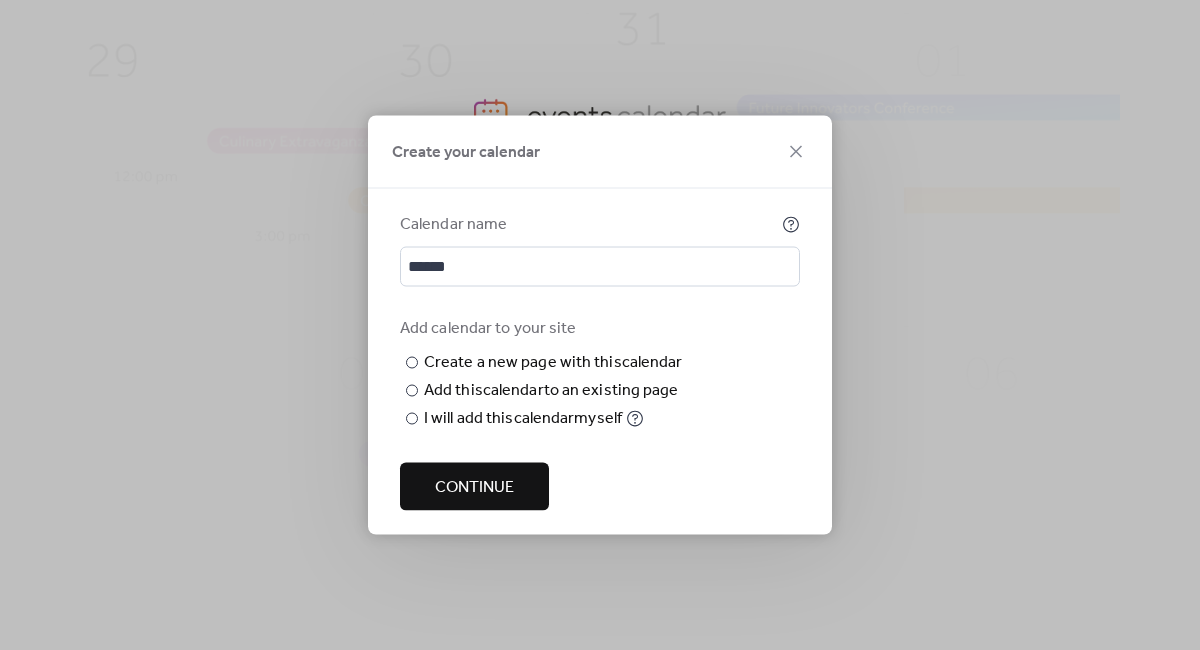 type on "******" 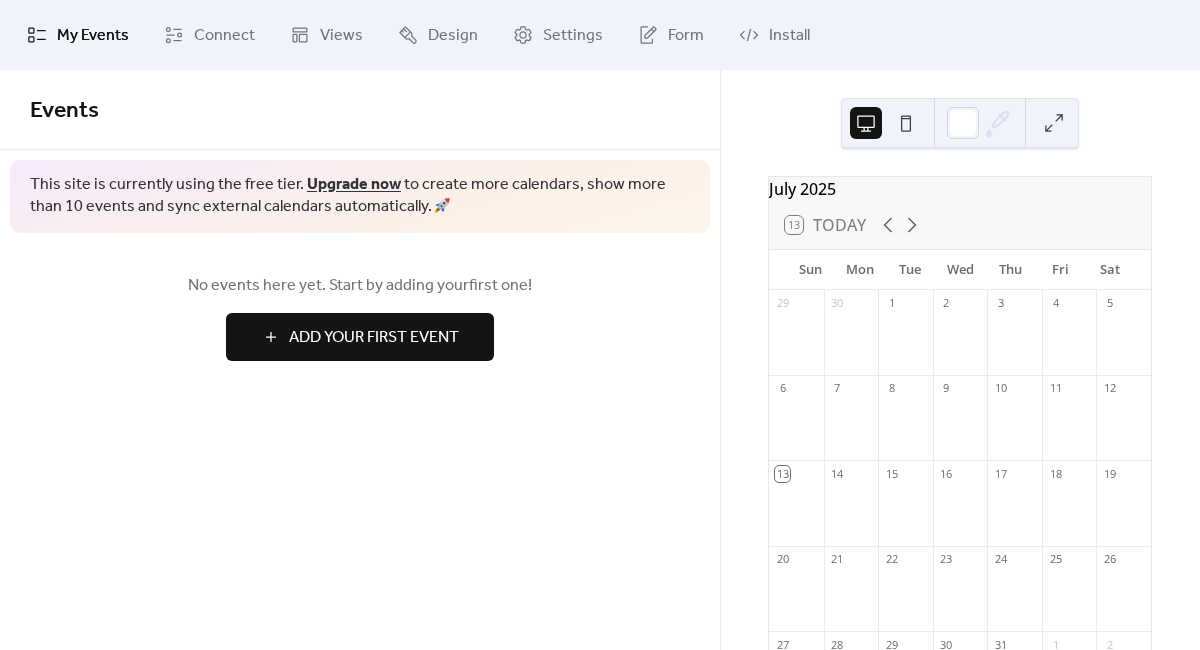 click on "Add Your First Event" at bounding box center [374, 338] 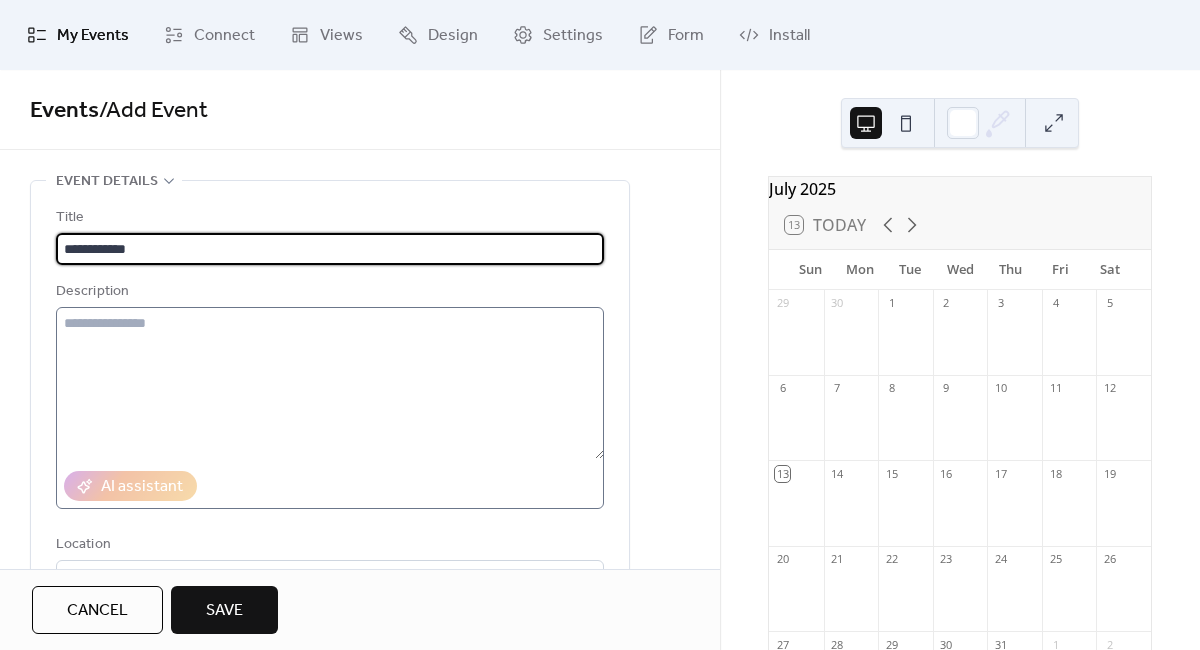 type on "**********" 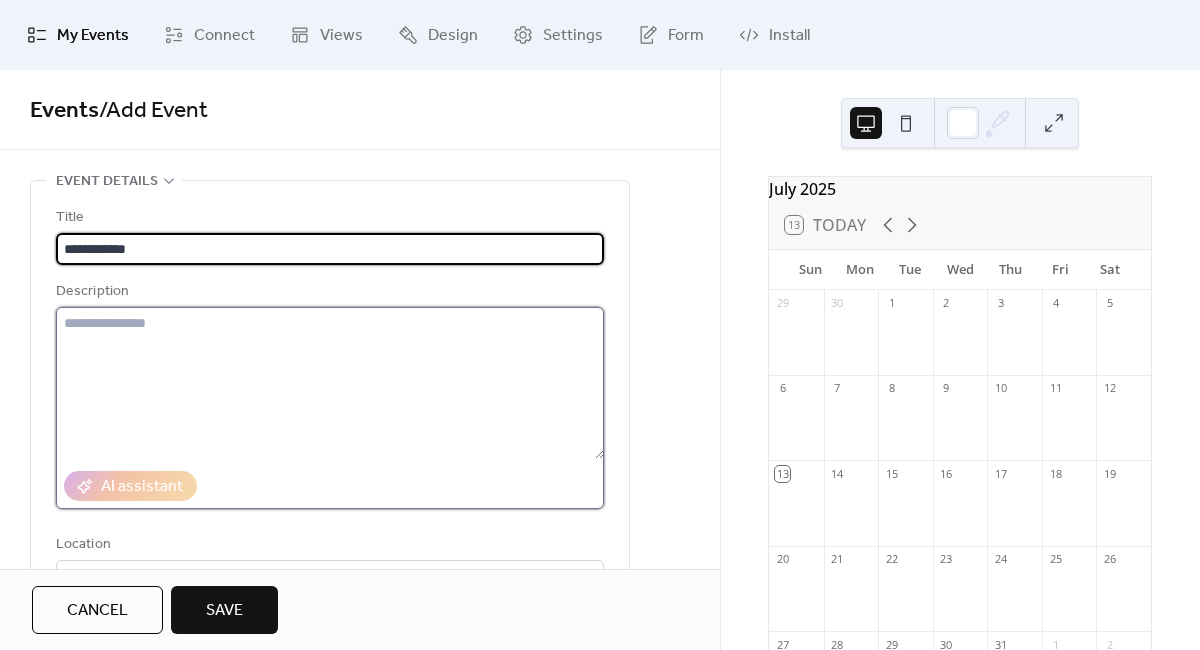 click at bounding box center (330, 383) 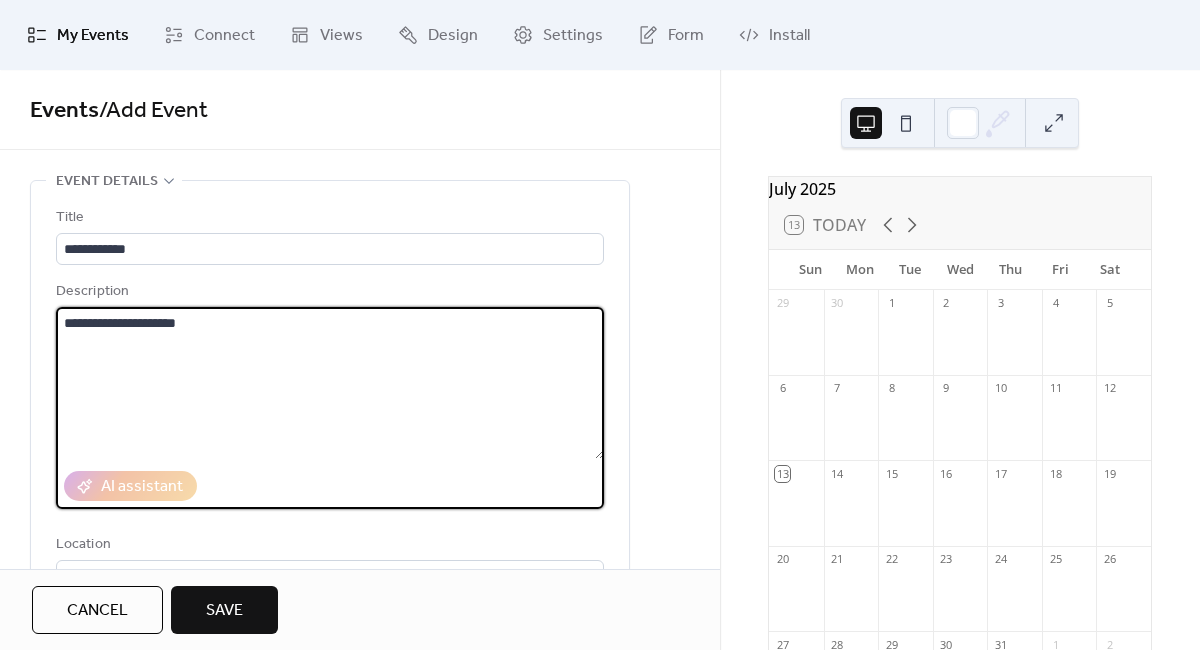 paste on "**********" 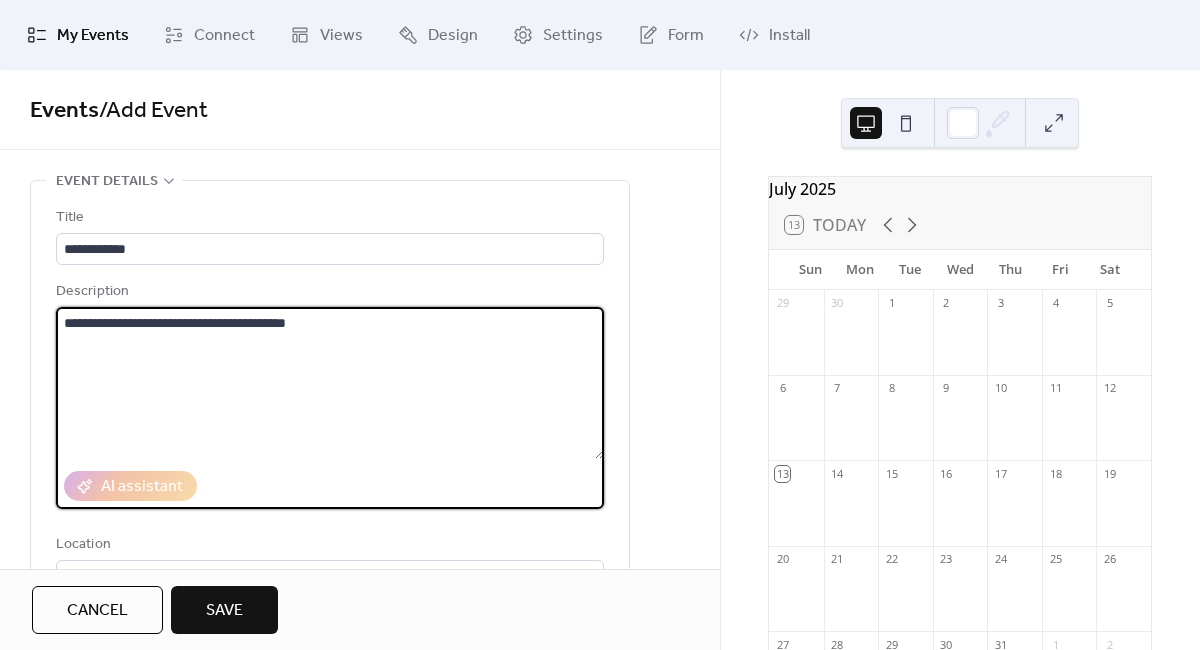 paste on "**********" 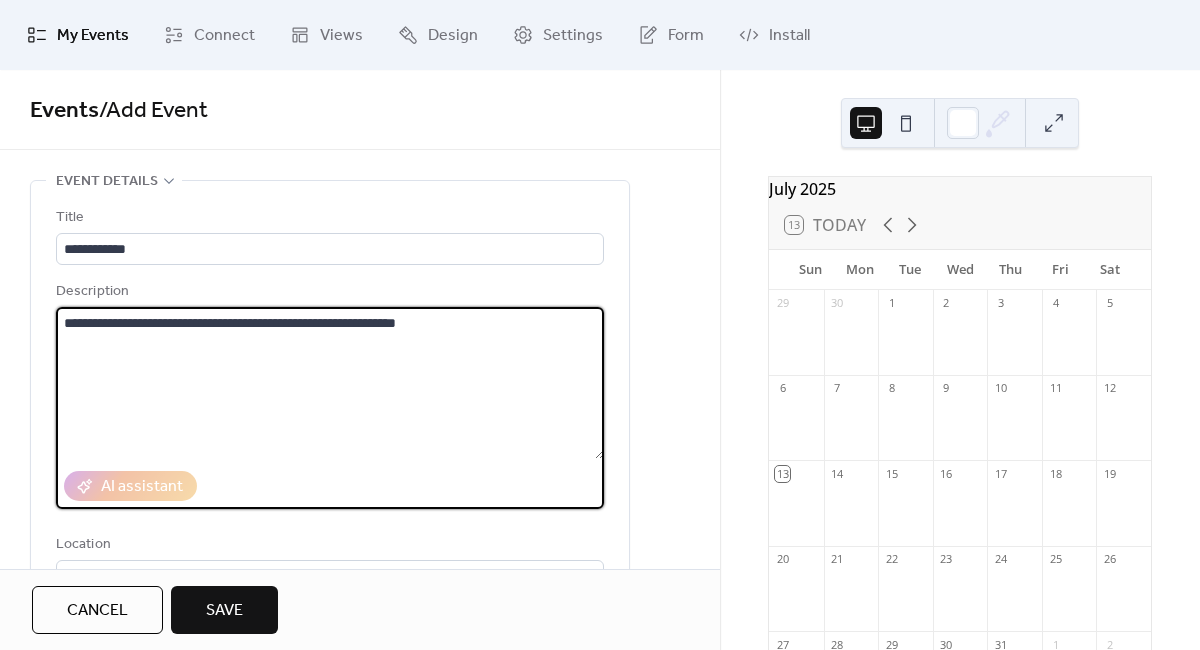 paste on "**********" 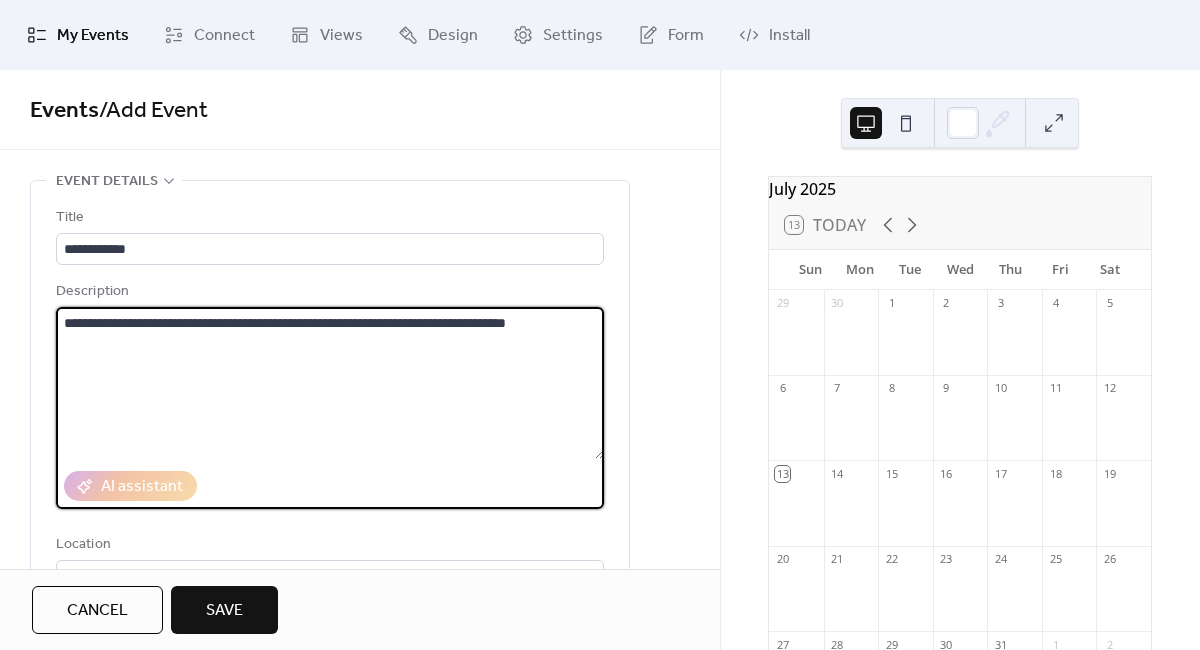 paste on "**********" 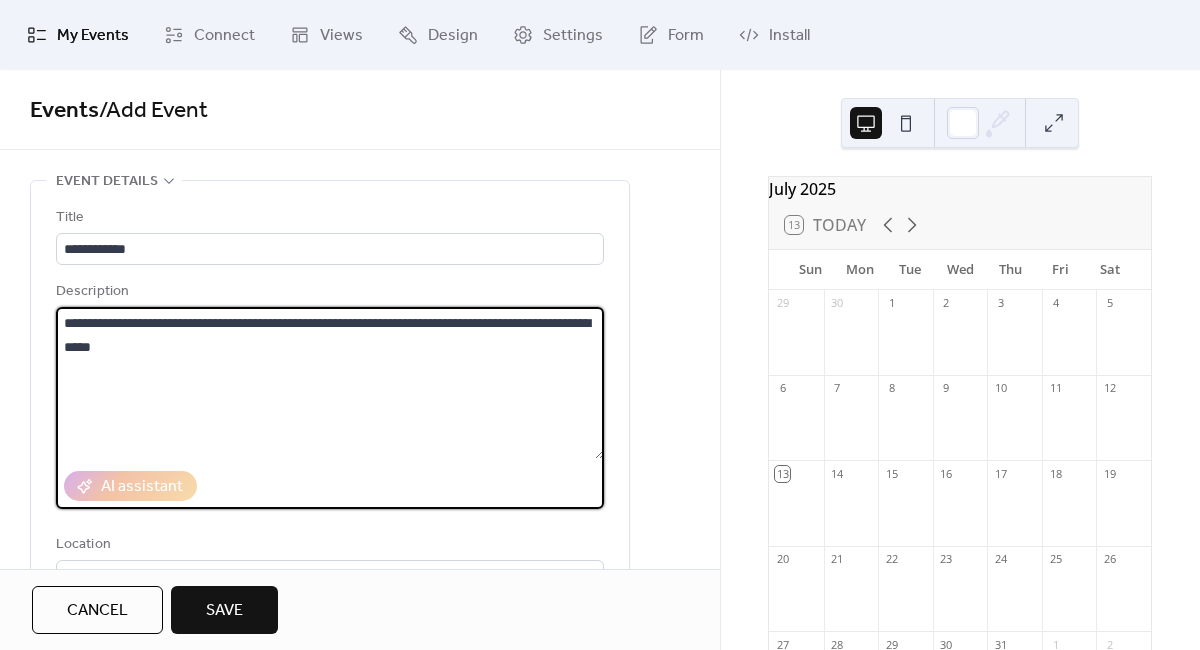 paste on "**********" 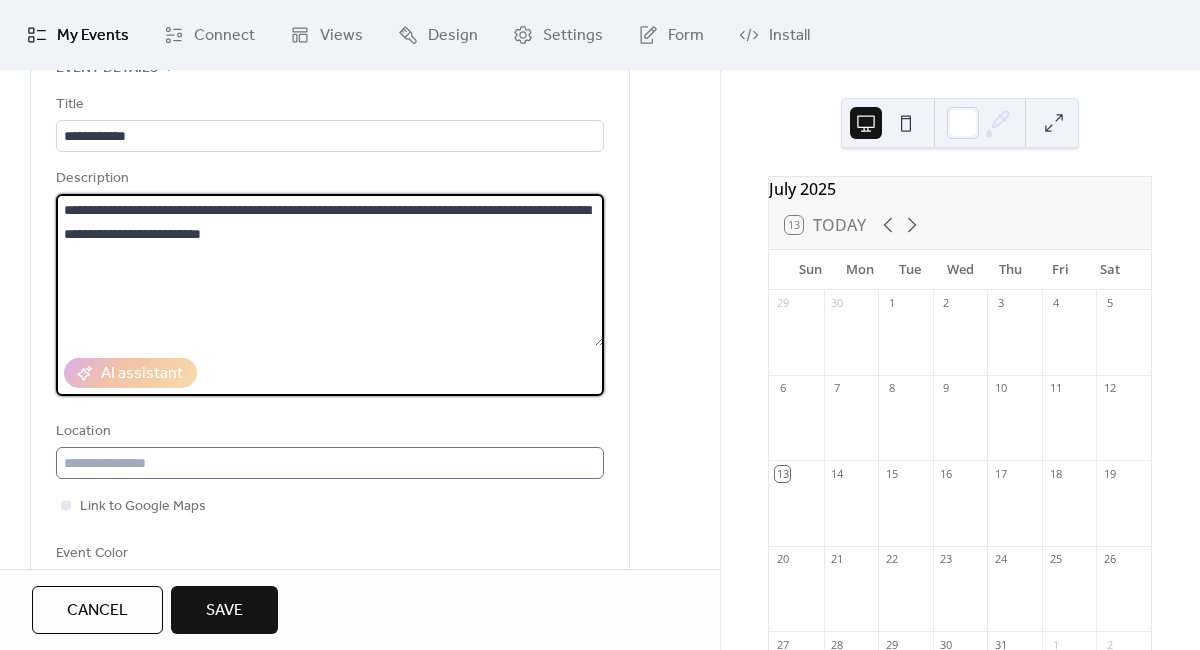 scroll, scrollTop: 135, scrollLeft: 0, axis: vertical 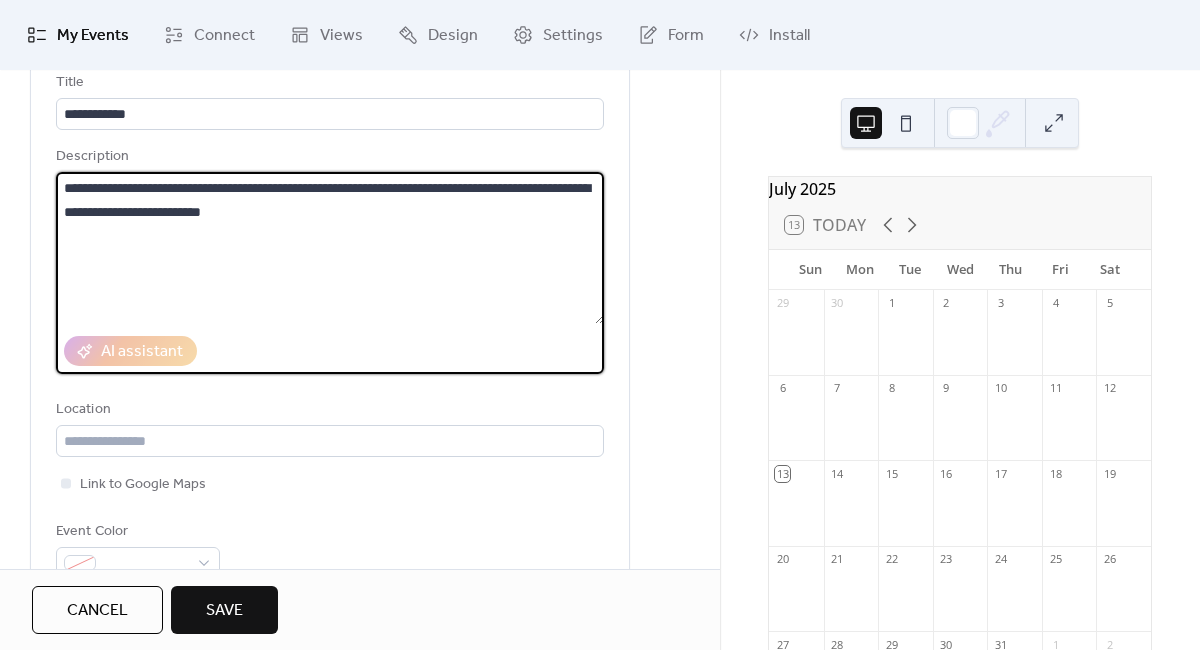 type on "**********" 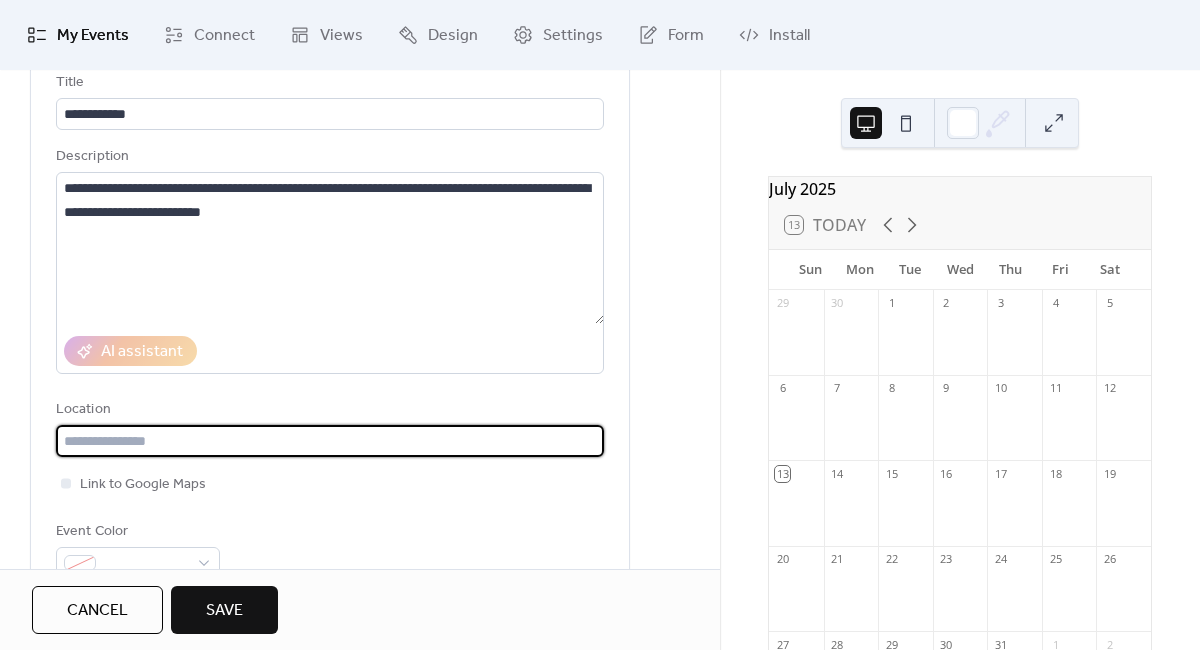 click at bounding box center [330, 441] 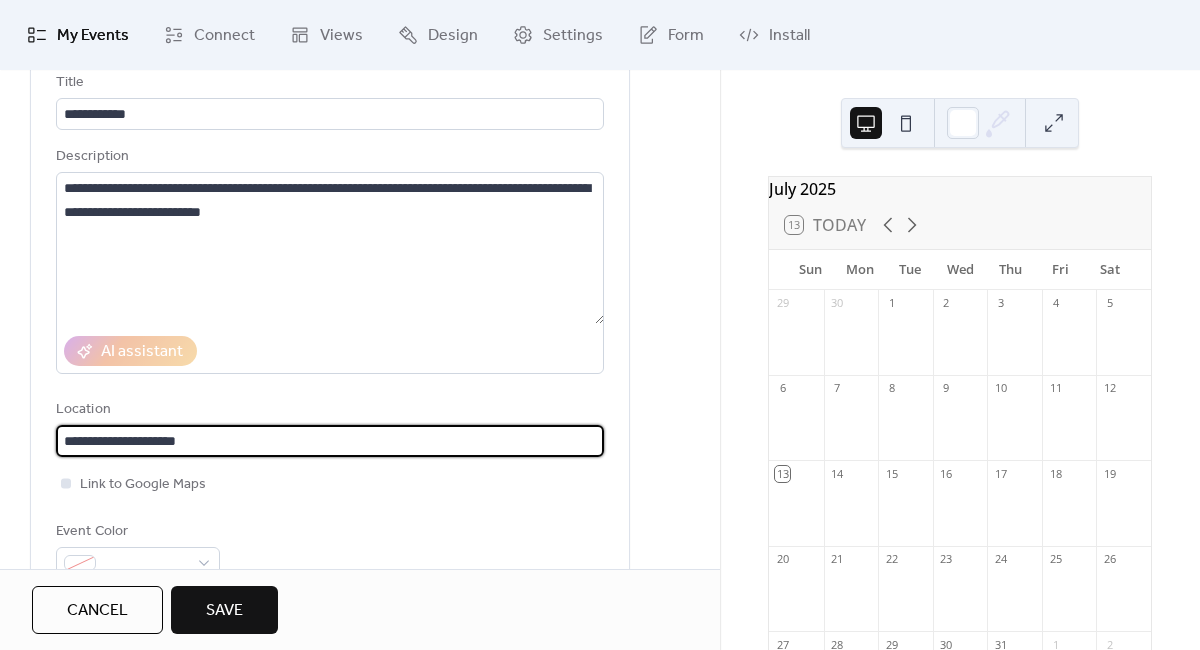 type on "**********" 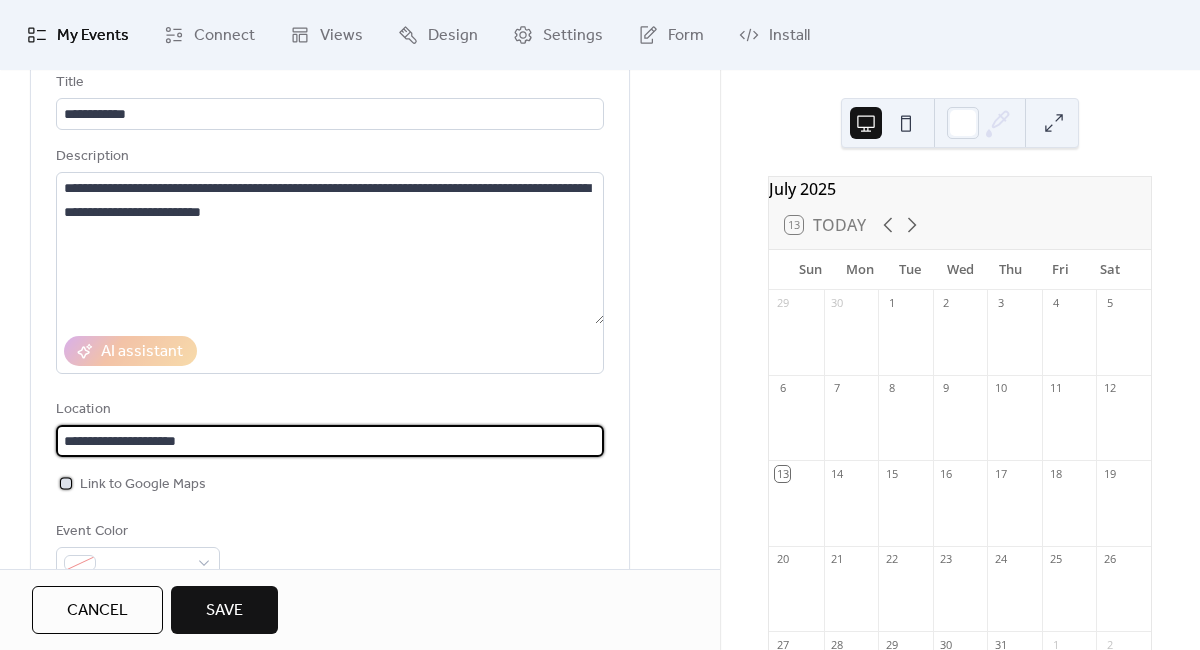 click on "Link to Google Maps" at bounding box center [143, 485] 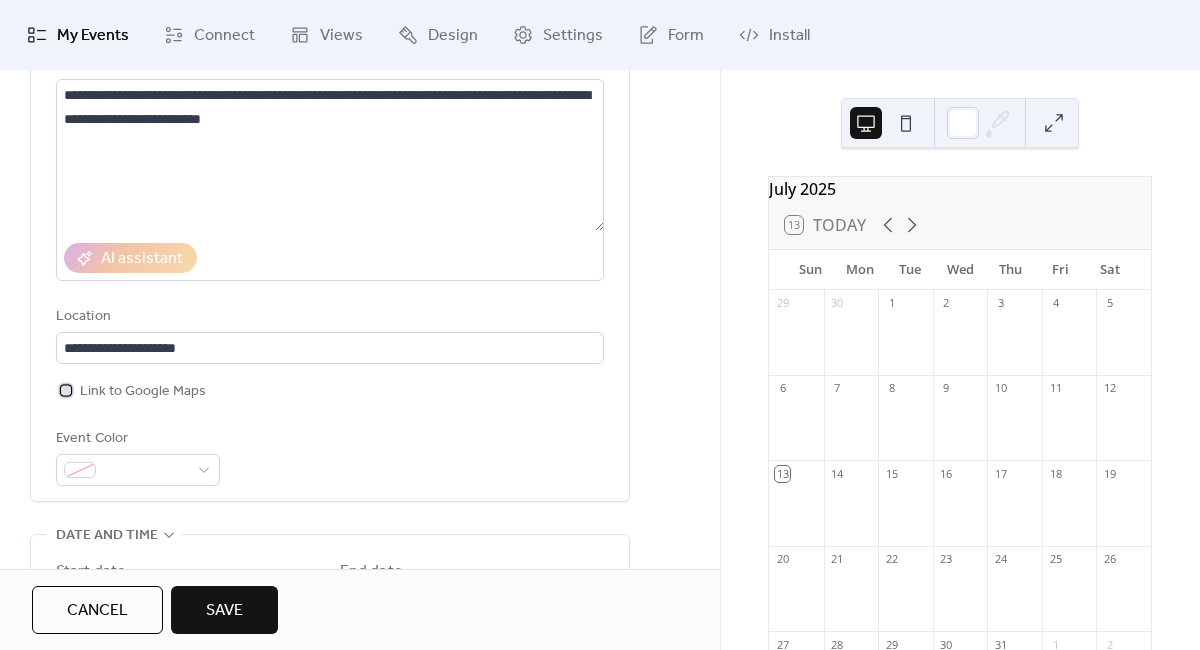 scroll, scrollTop: 355, scrollLeft: 0, axis: vertical 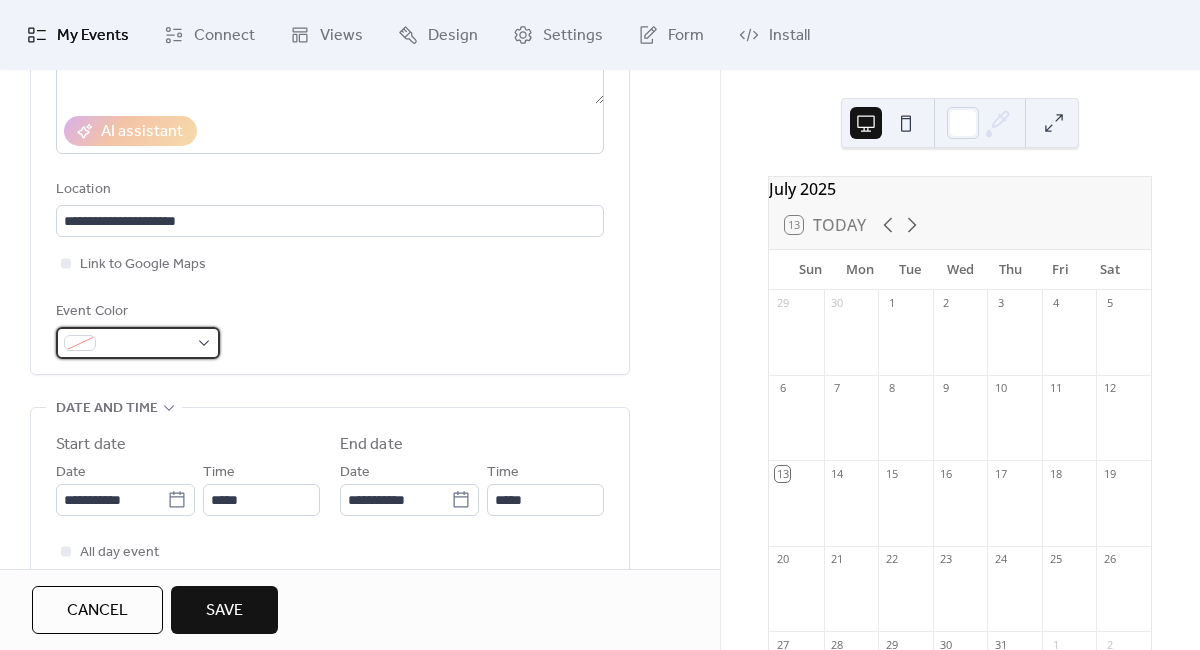 click at bounding box center [138, 343] 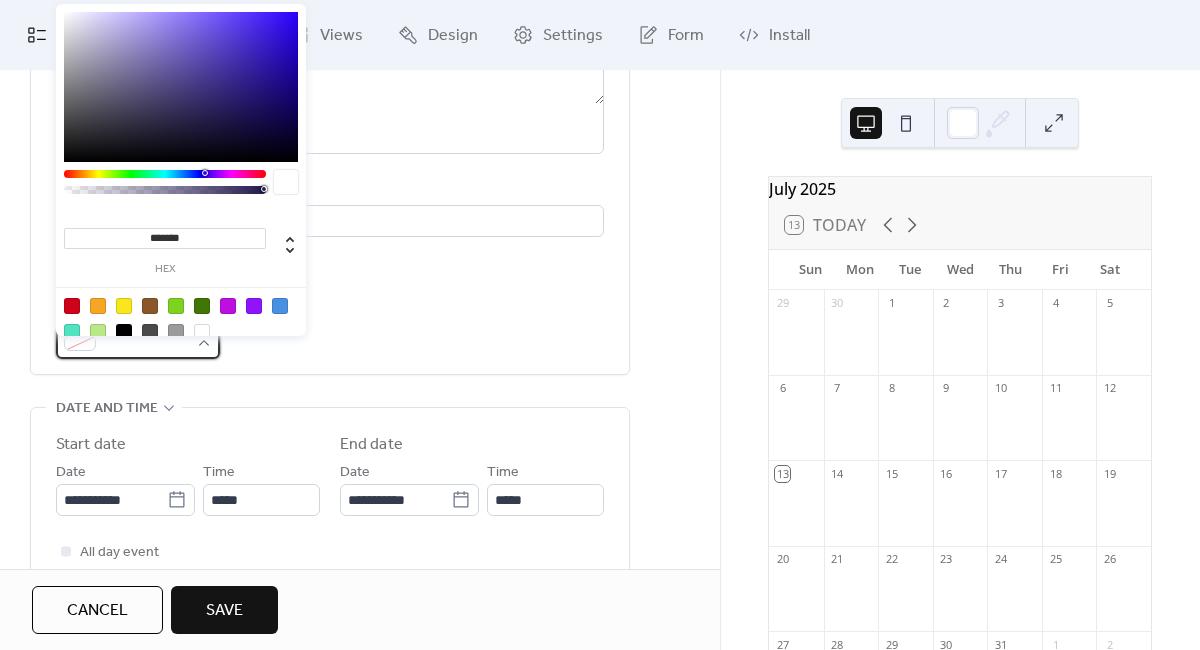 click at bounding box center (138, 343) 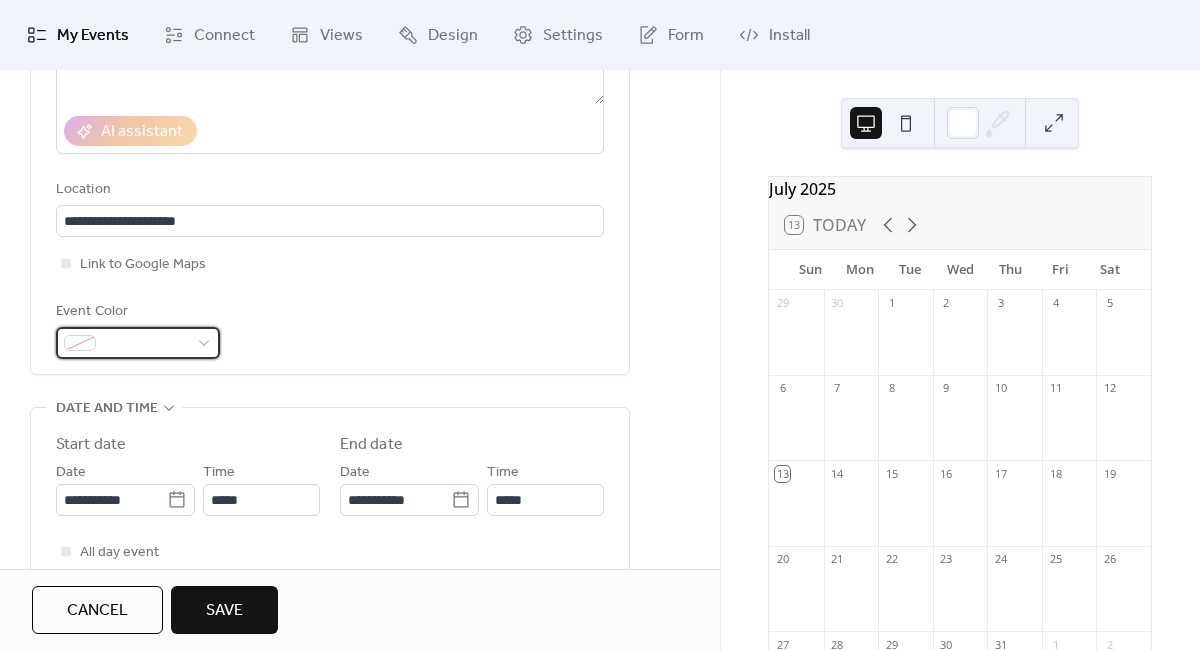 scroll, scrollTop: 754, scrollLeft: 0, axis: vertical 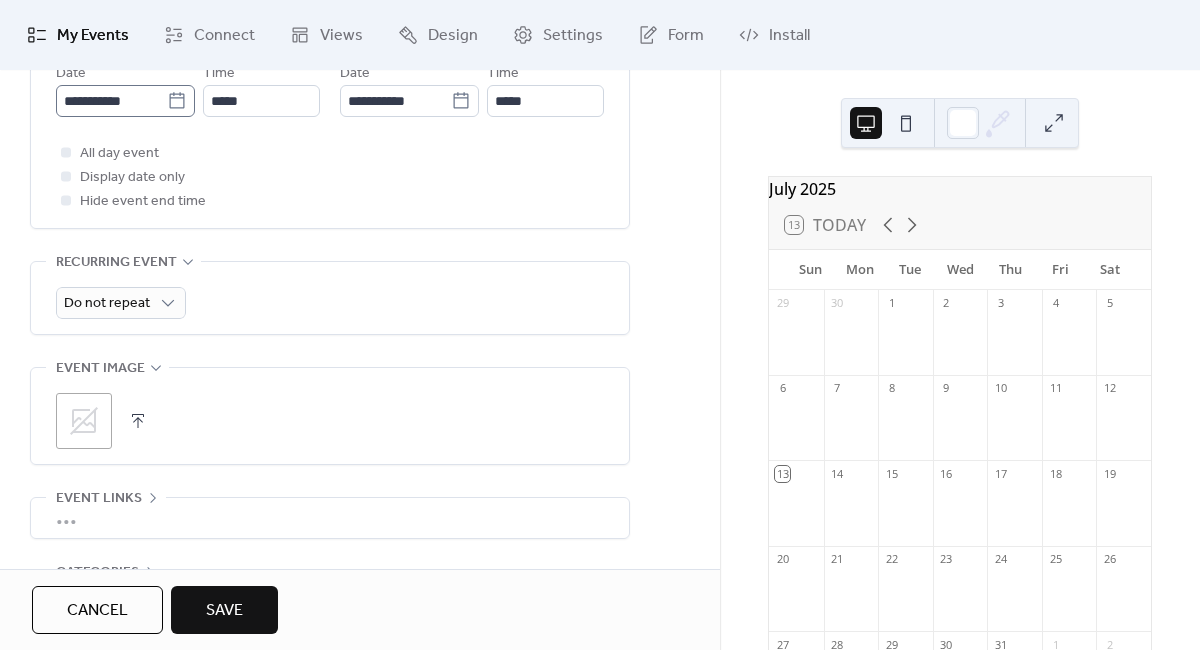 click 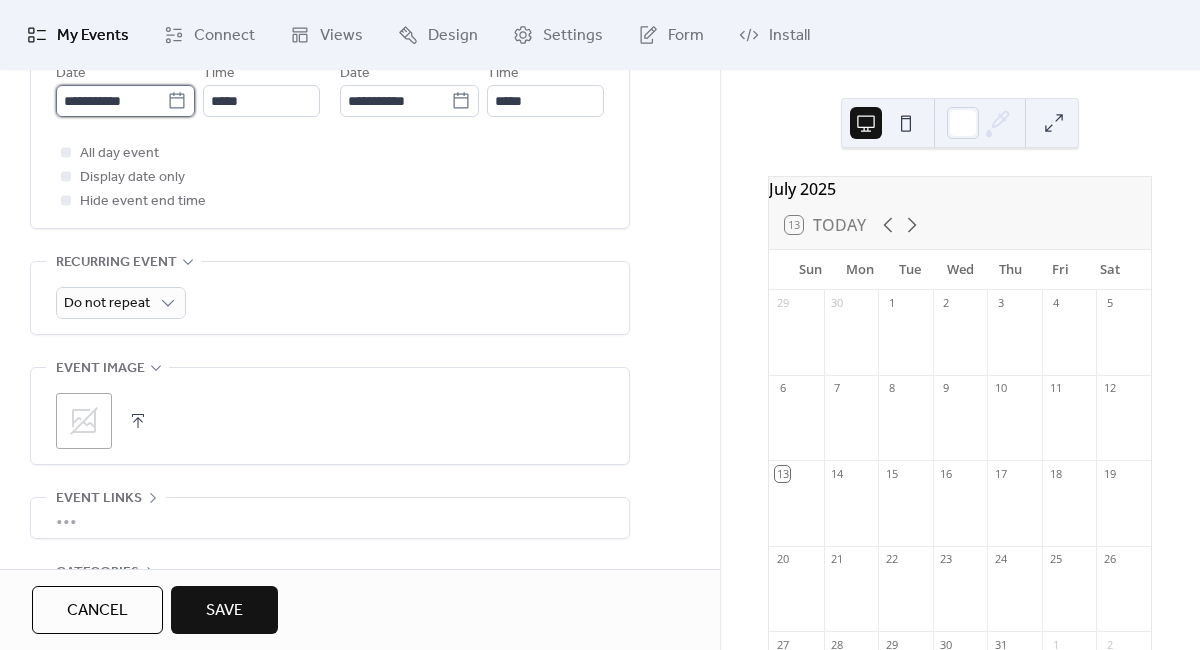 click on "**********" at bounding box center (111, 101) 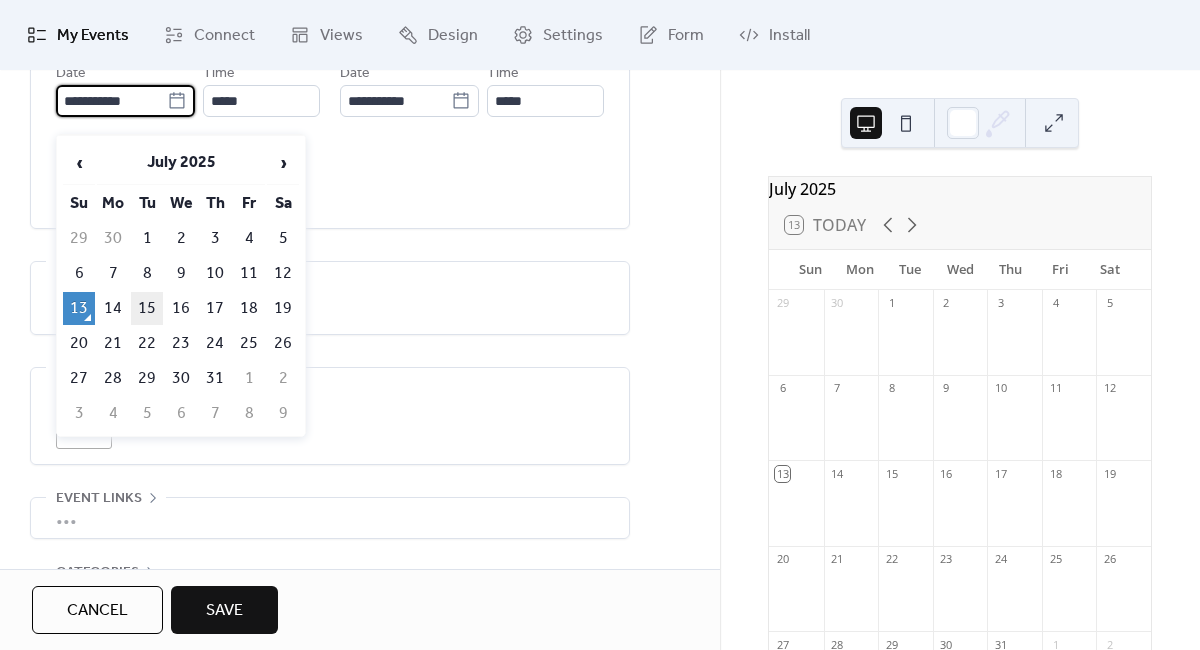 click on "15" at bounding box center [147, 308] 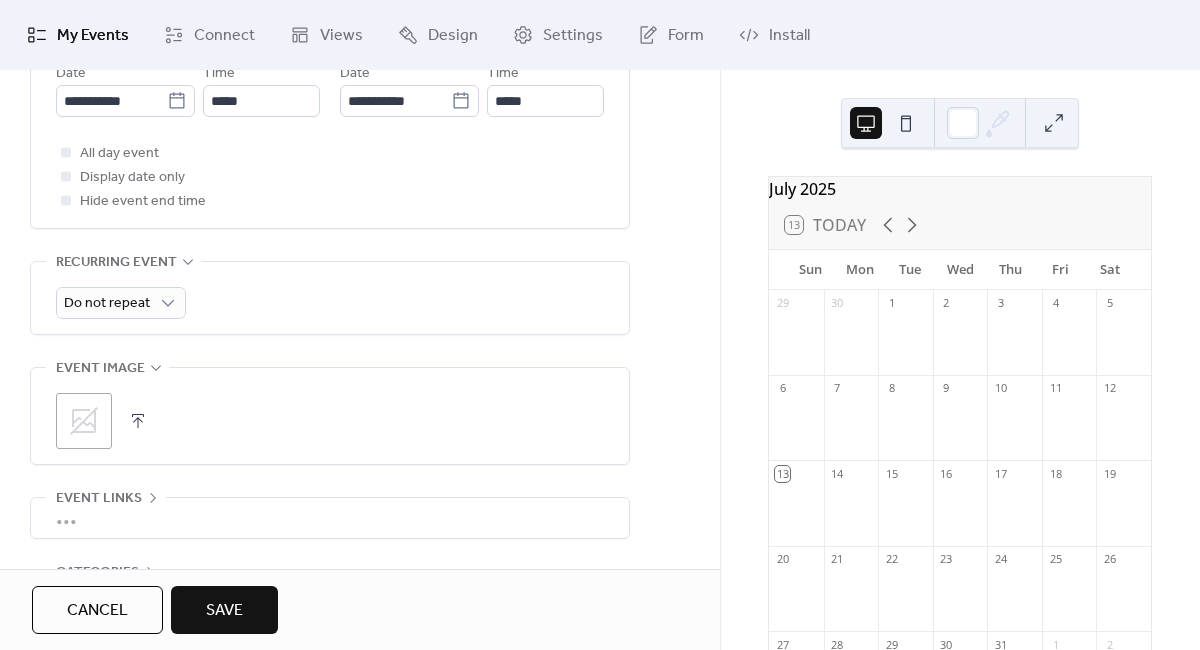 scroll, scrollTop: 909, scrollLeft: 0, axis: vertical 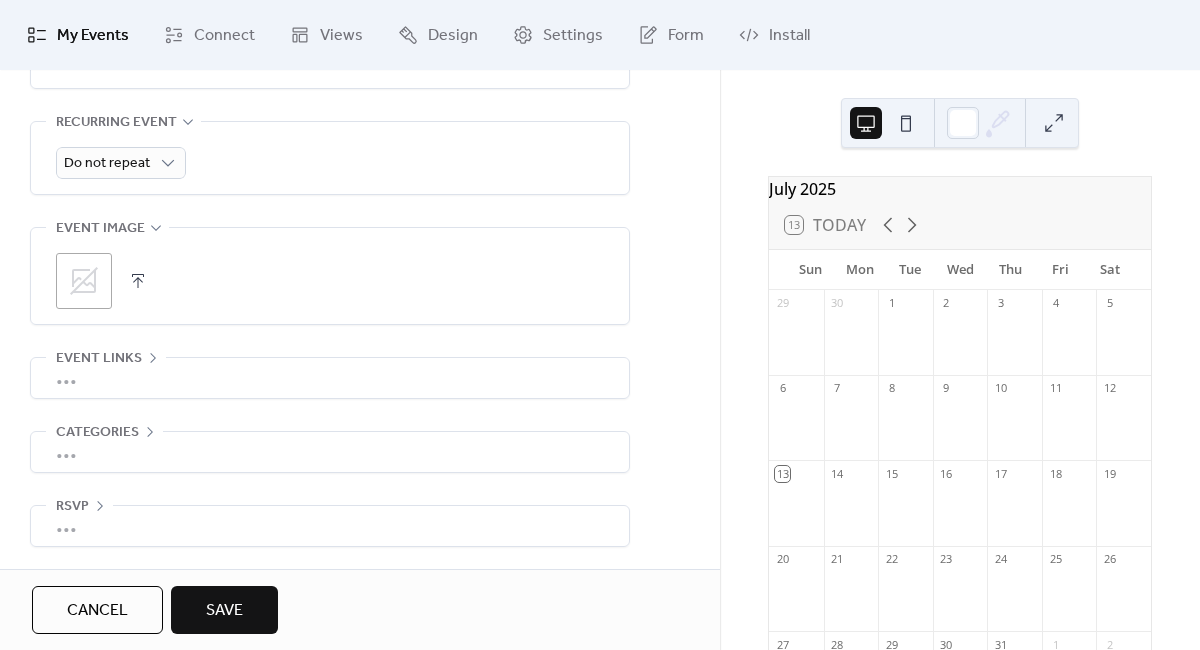 click on "Cancel Save" at bounding box center (360, 609) 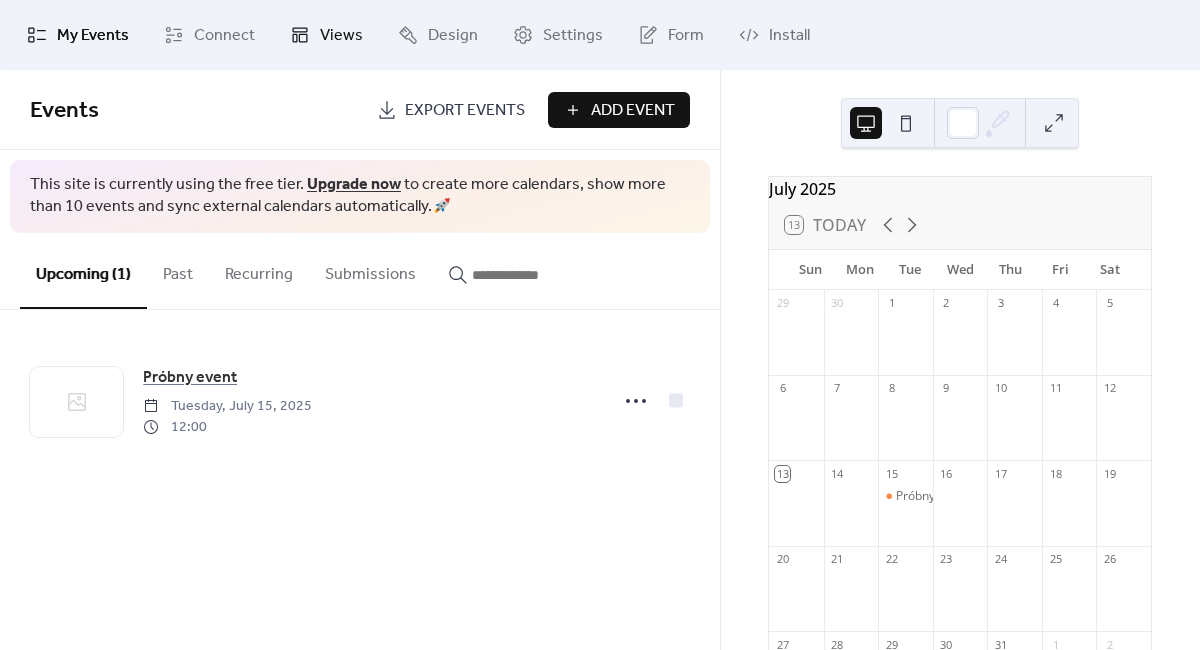 click 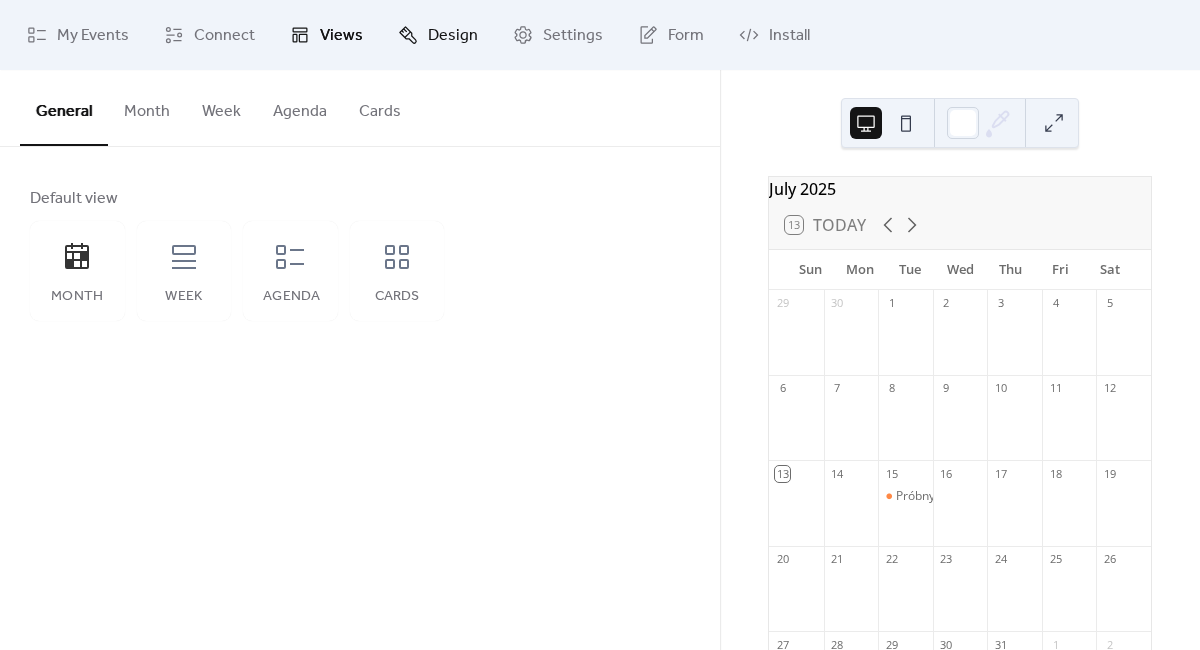 click 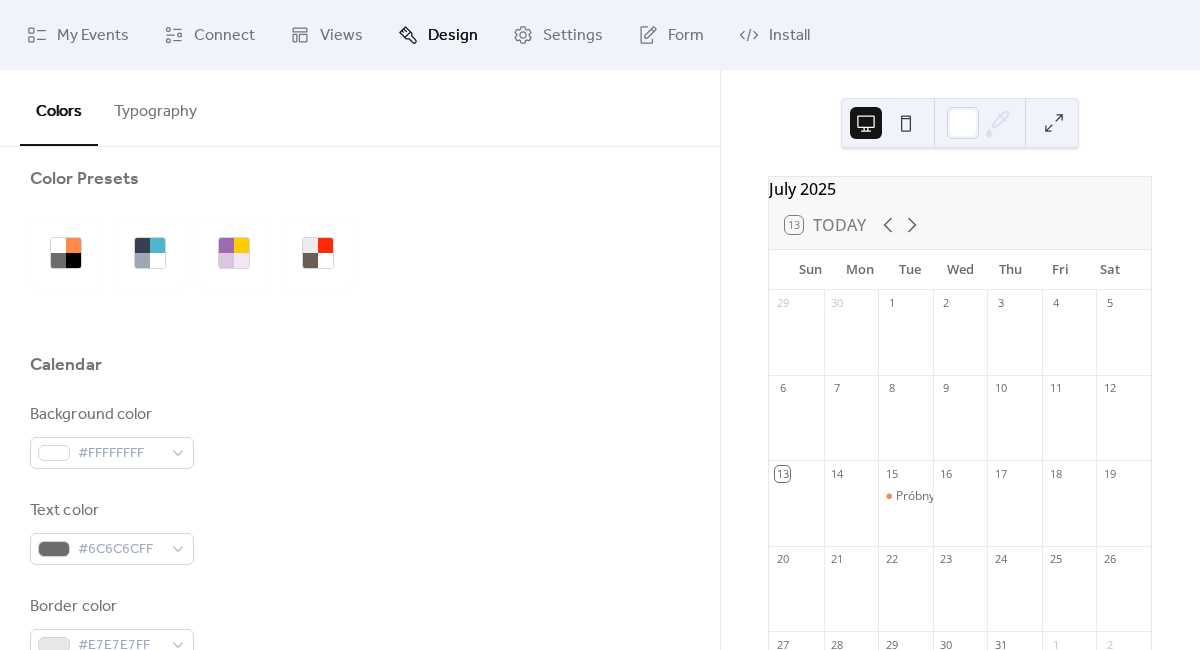 scroll, scrollTop: 0, scrollLeft: 0, axis: both 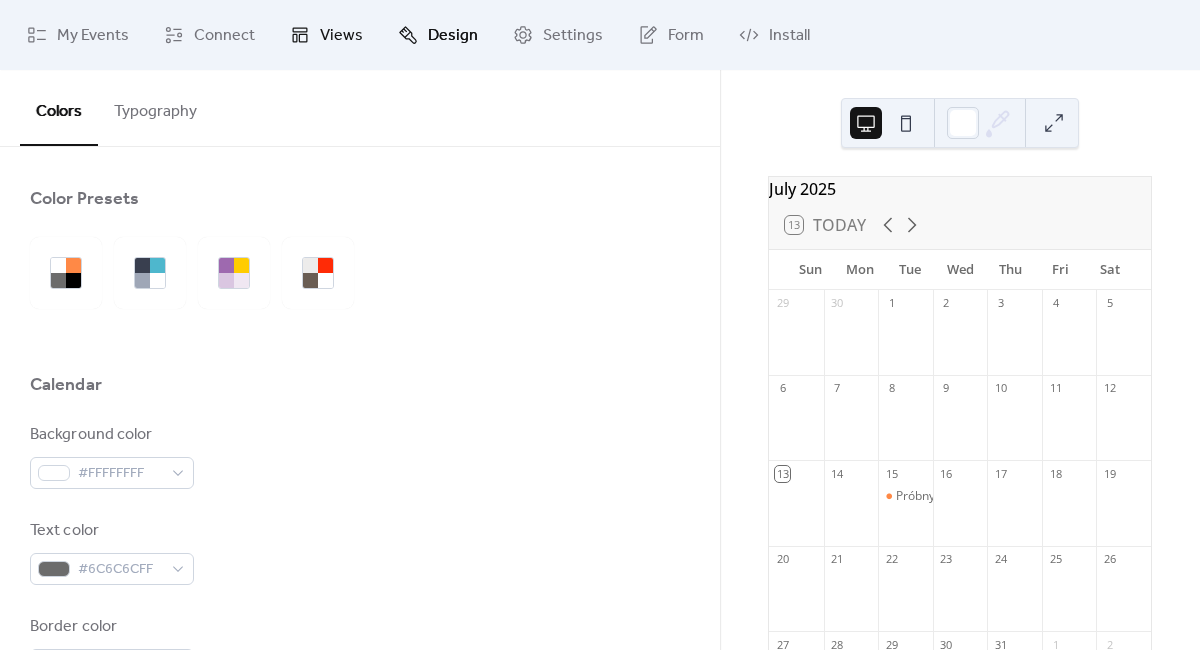 click 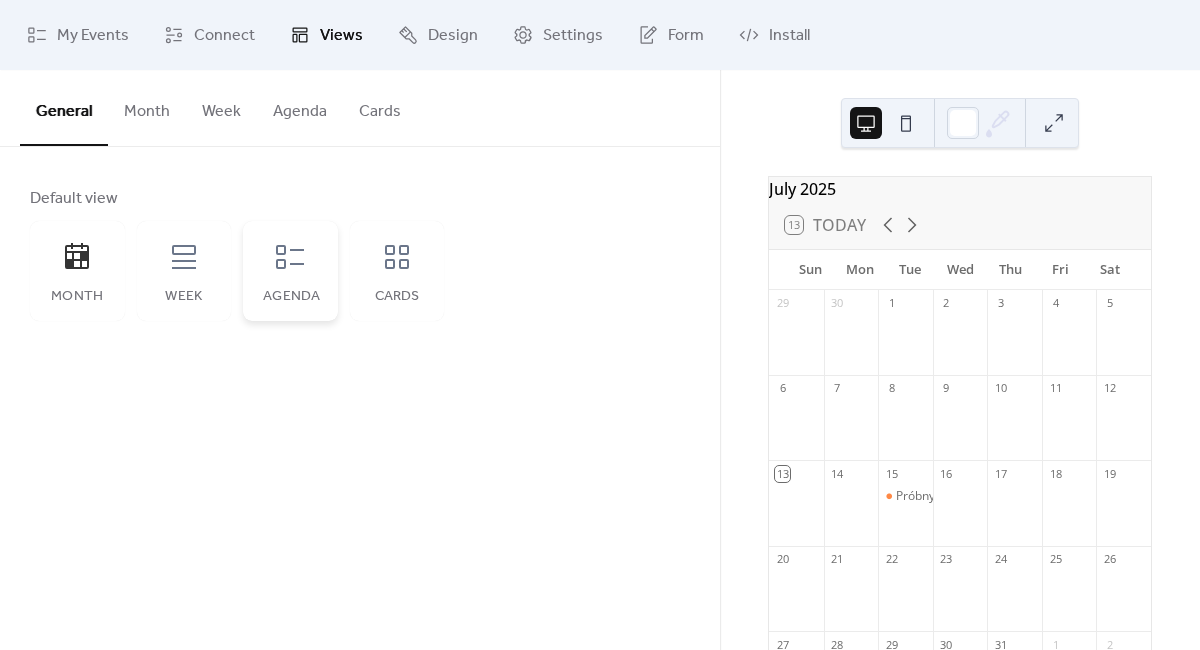 click on "Agenda" at bounding box center (290, 271) 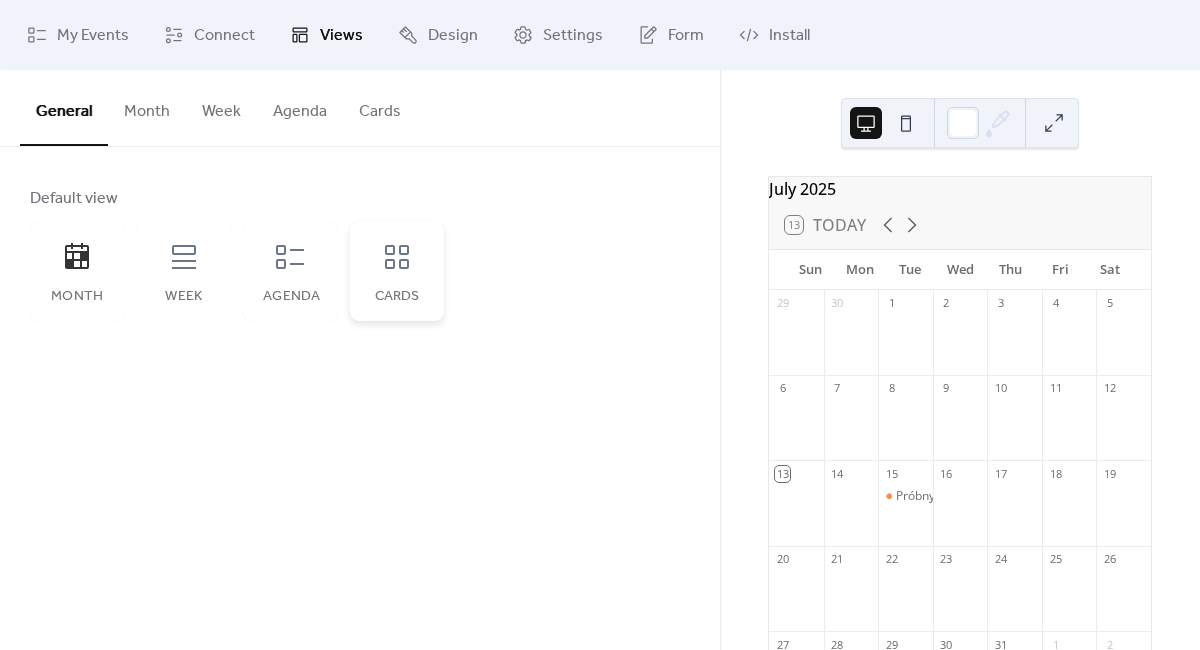 click on "Cards" at bounding box center (397, 271) 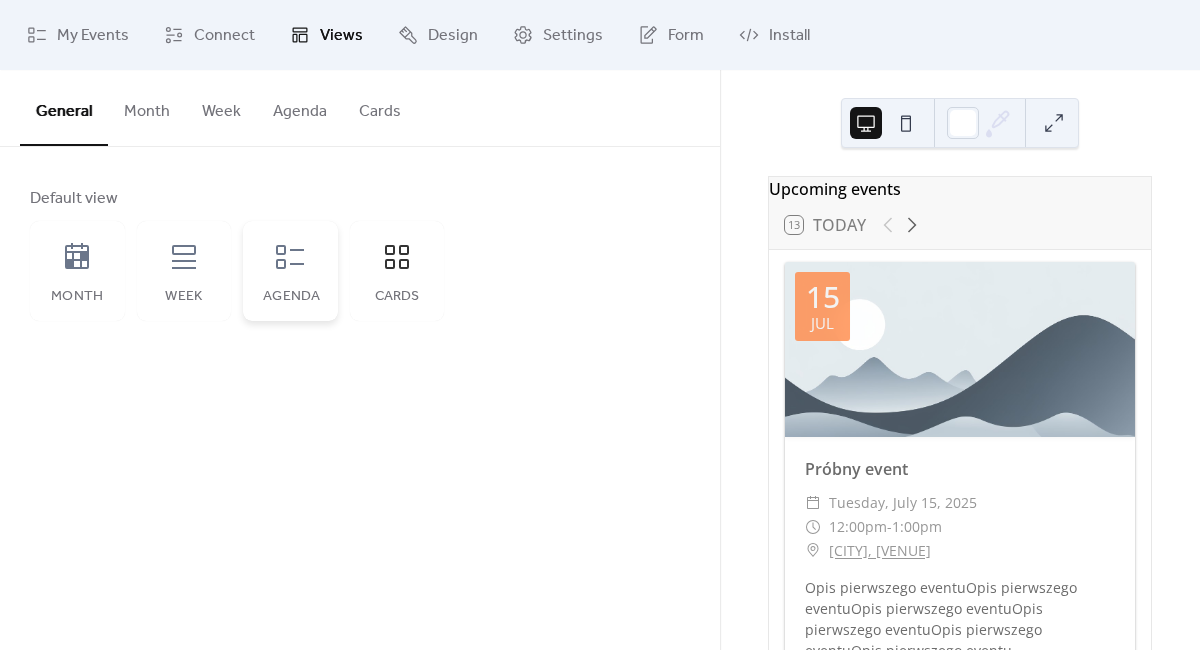 click on "Agenda" at bounding box center [290, 297] 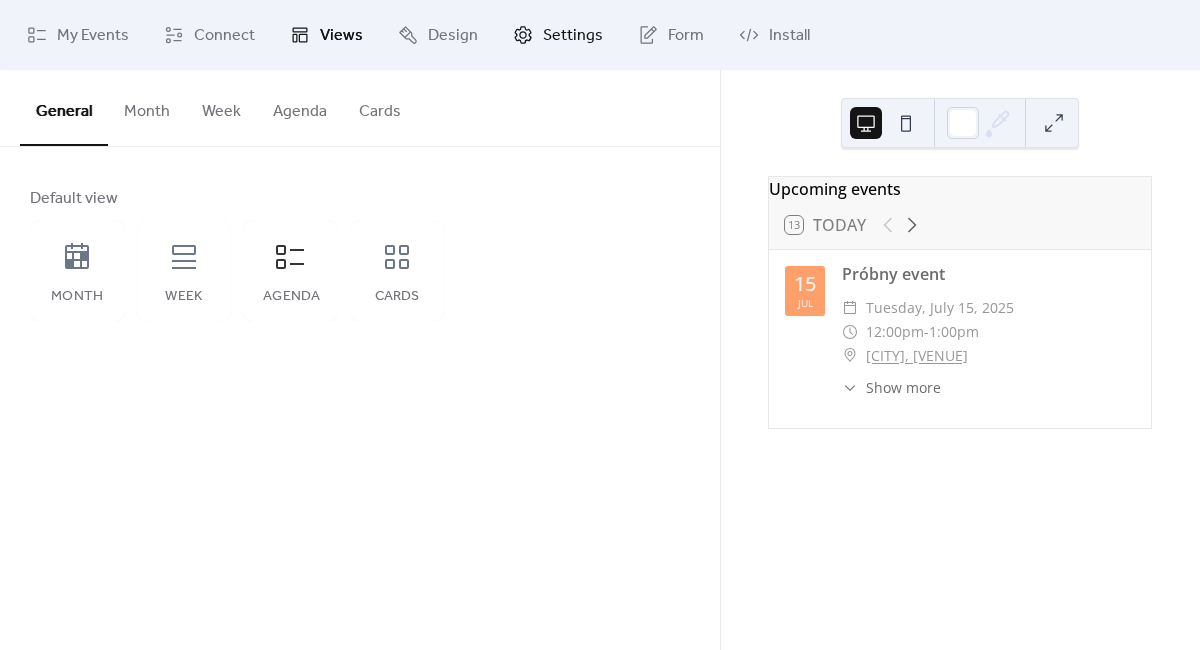 click on "Settings" at bounding box center [573, 36] 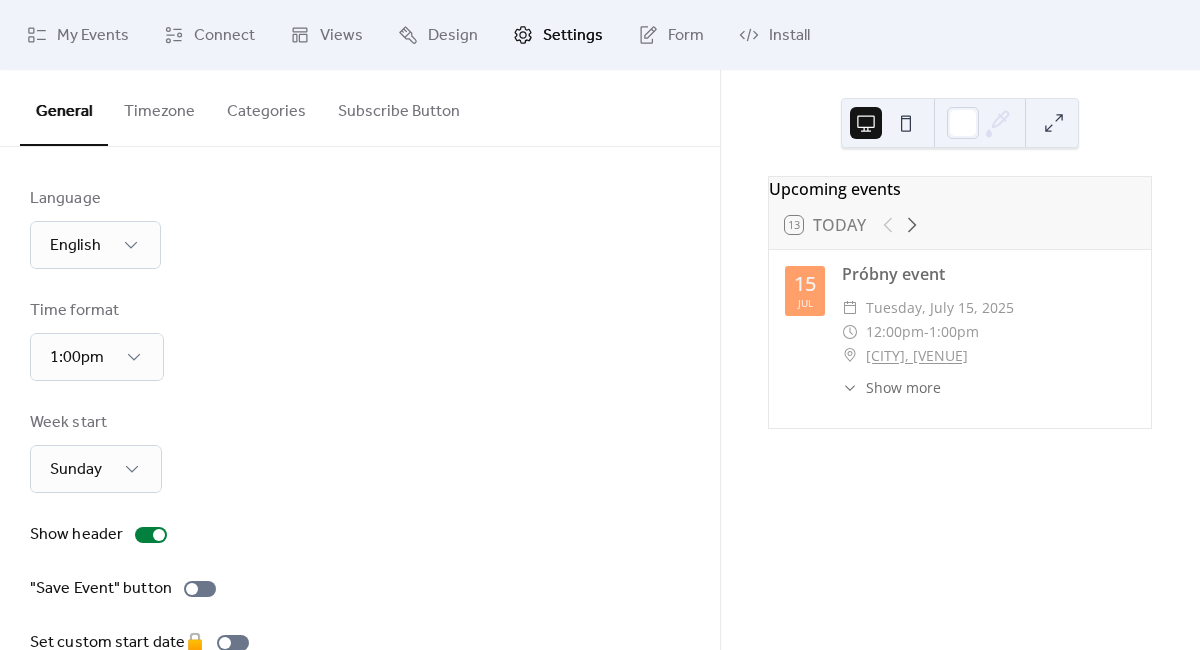 click on "Language English Time format 1:00pm Week start Sunday Show header "Save Event" button Set custom start date  🔒 Calendar start date" at bounding box center [360, 465] 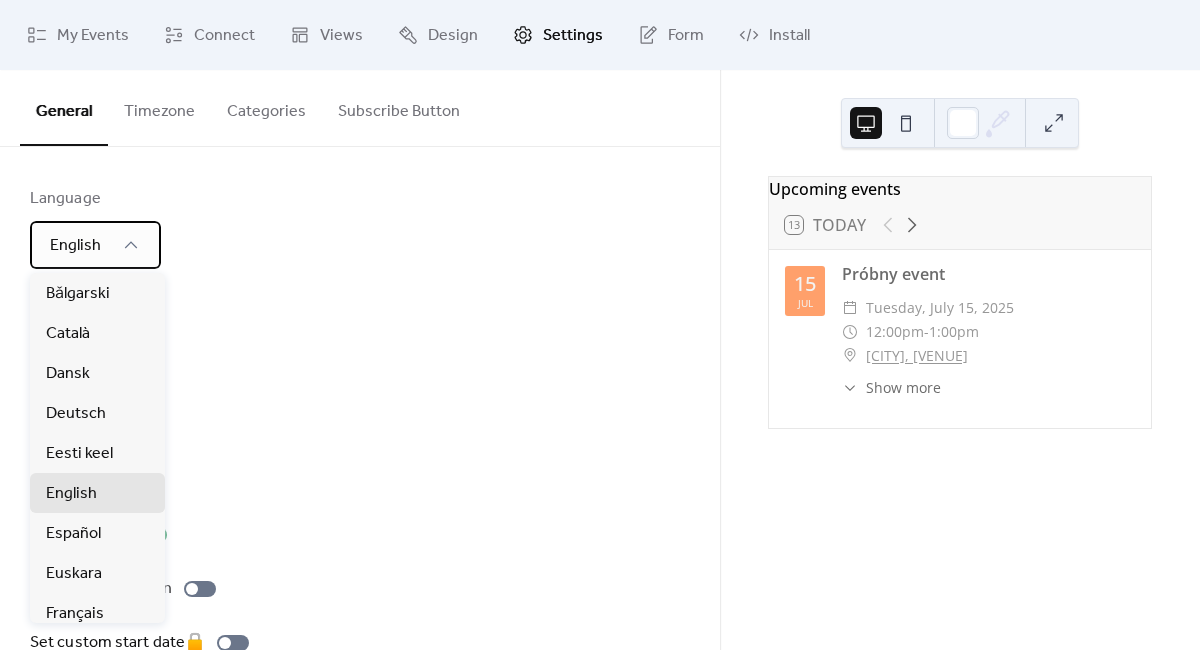 click on "English" at bounding box center [75, 245] 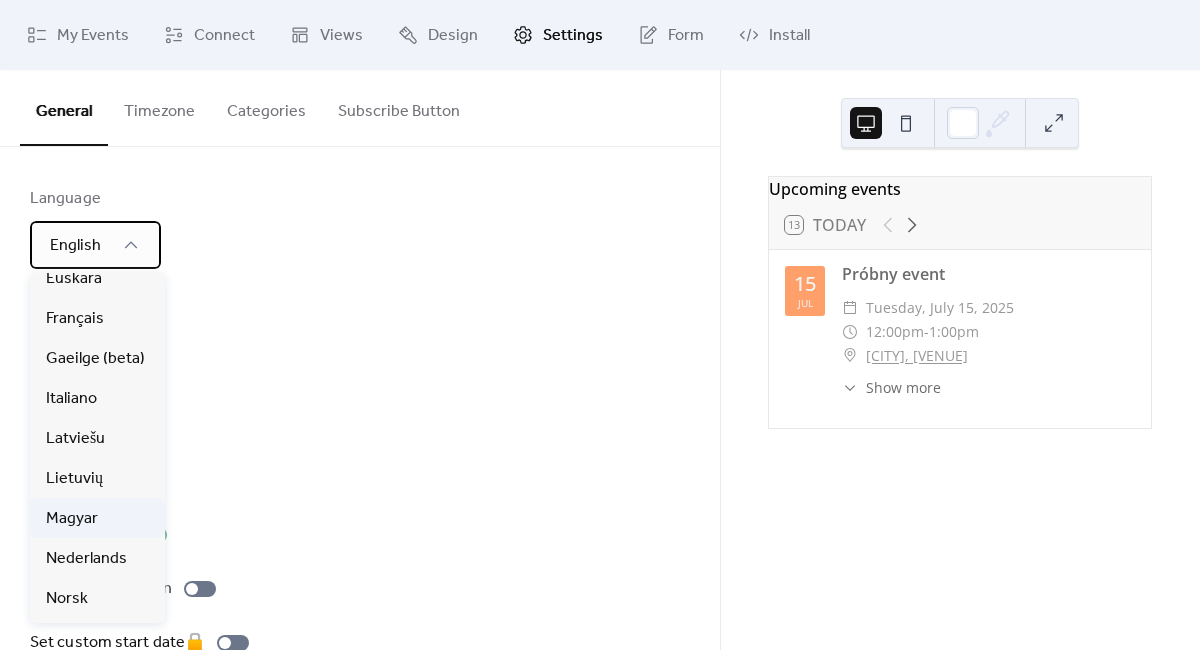 scroll, scrollTop: 441, scrollLeft: 0, axis: vertical 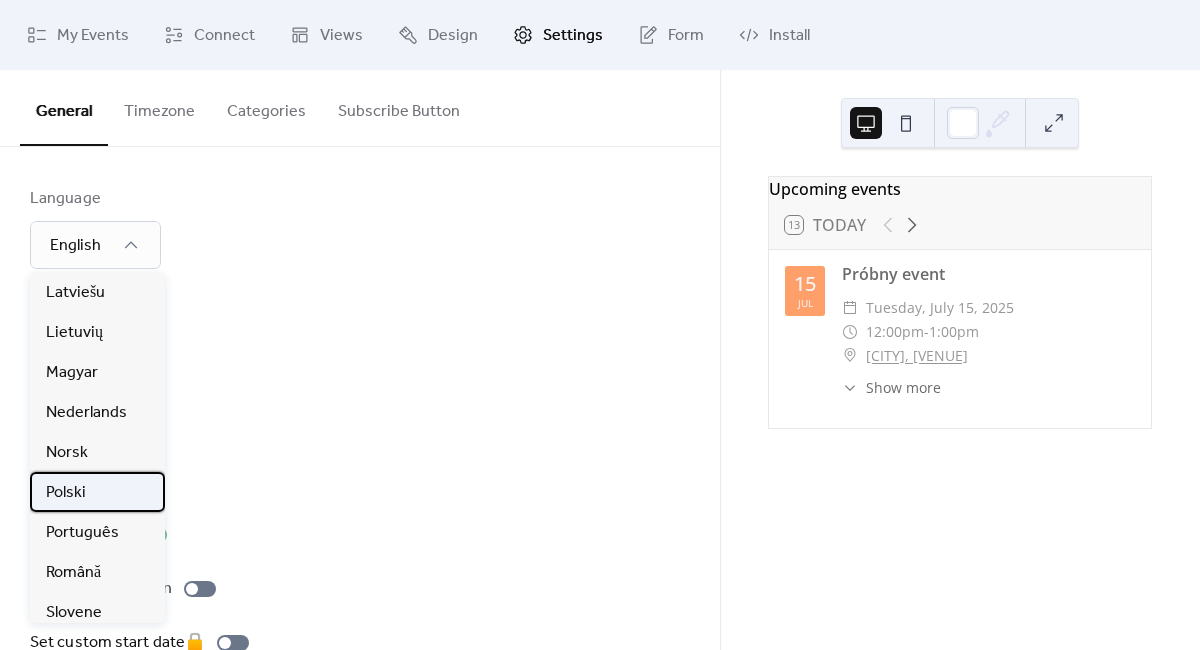 click on "Polski" at bounding box center [97, 492] 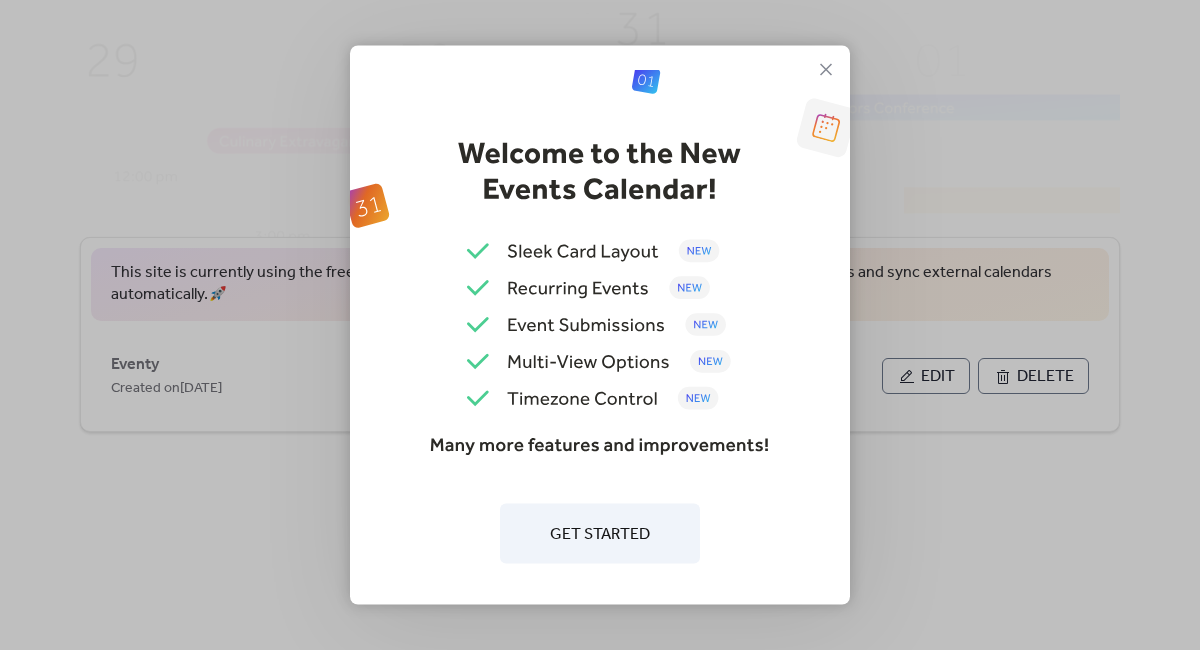 scroll, scrollTop: 0, scrollLeft: 0, axis: both 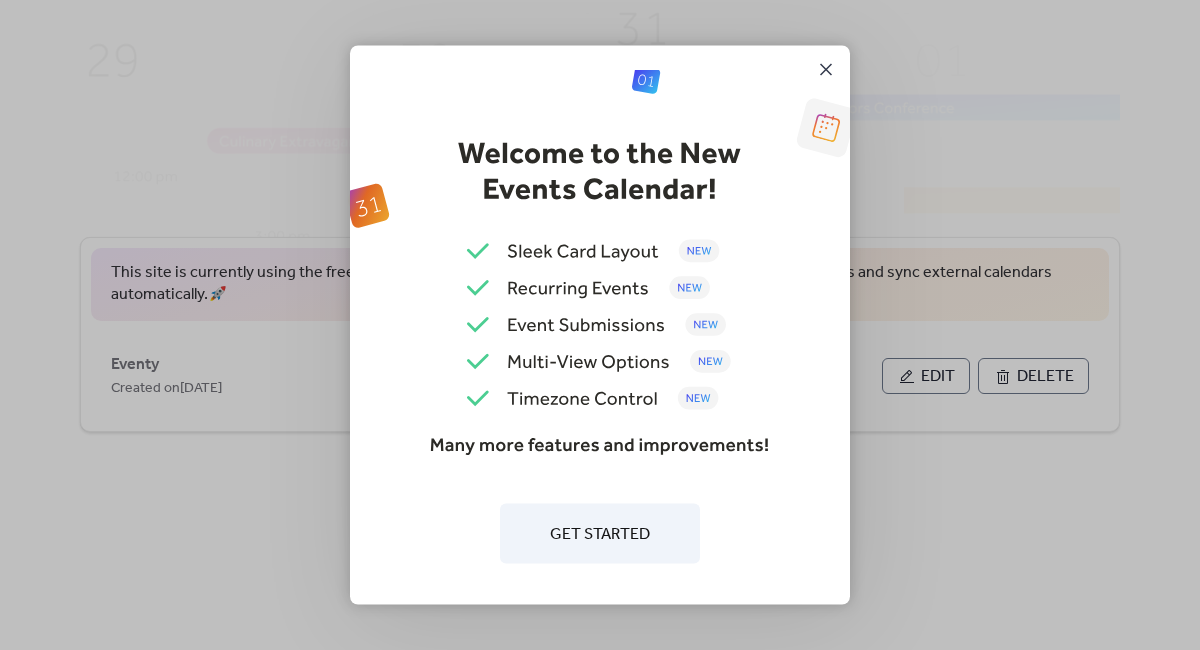 click 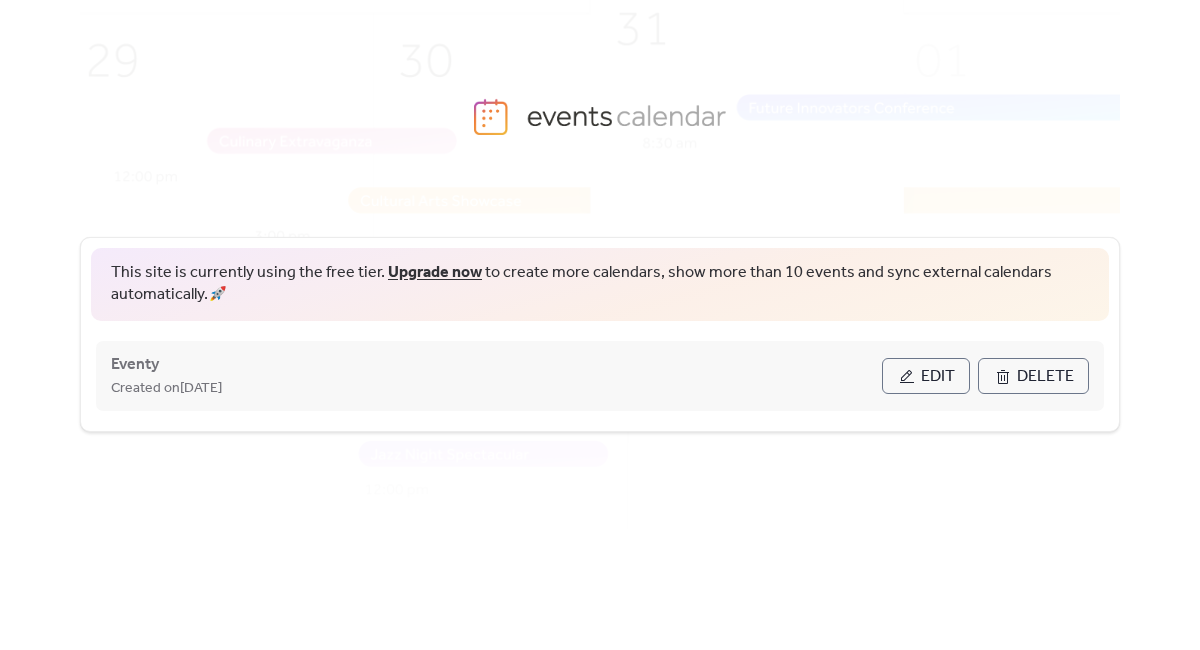 click on "Eventy Created on  [DATE] Edit Delete" at bounding box center (600, 376) 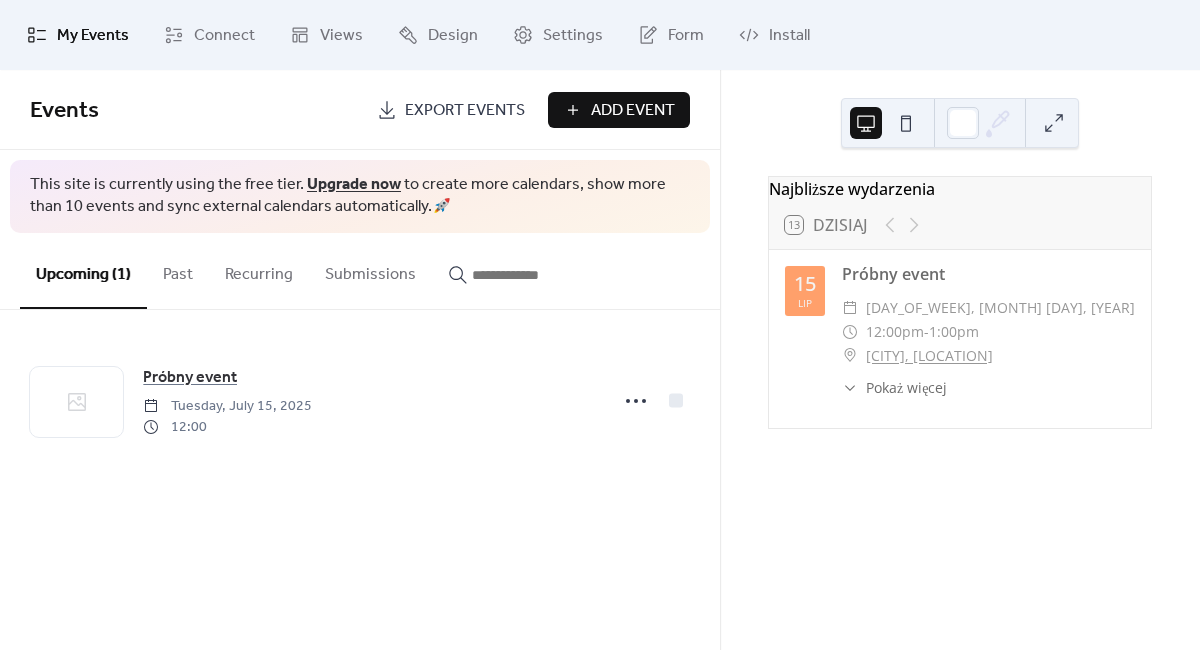 click on "Add Event" at bounding box center [619, 110] 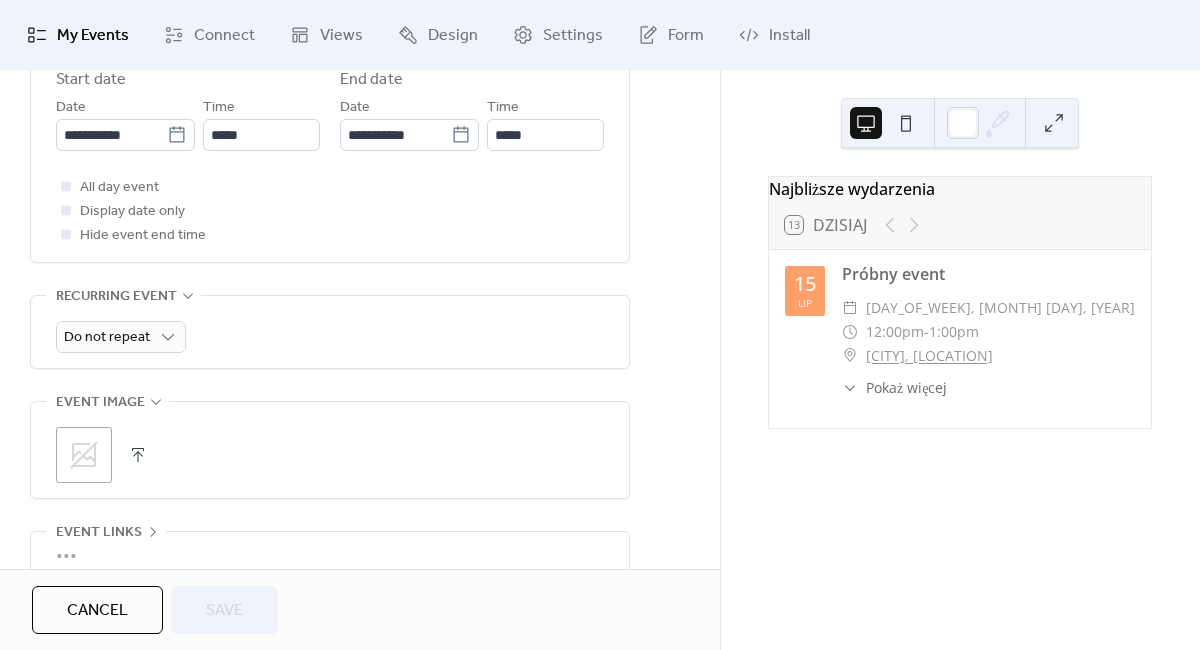scroll, scrollTop: 909, scrollLeft: 0, axis: vertical 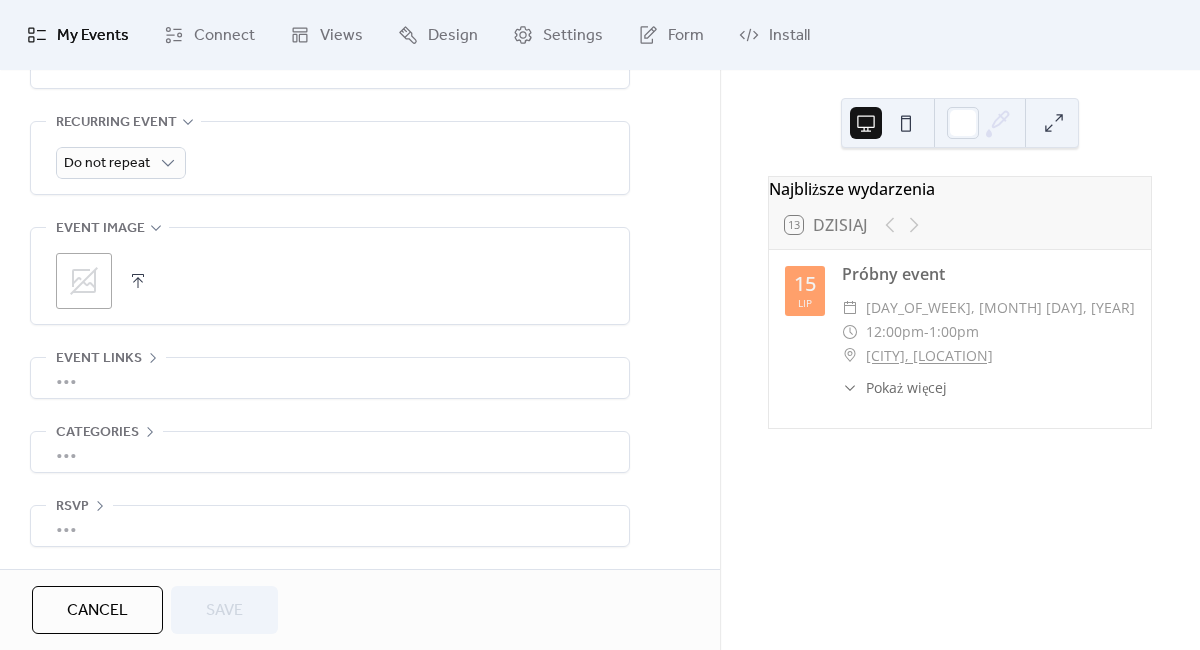 click on "Cancel" at bounding box center (97, 611) 